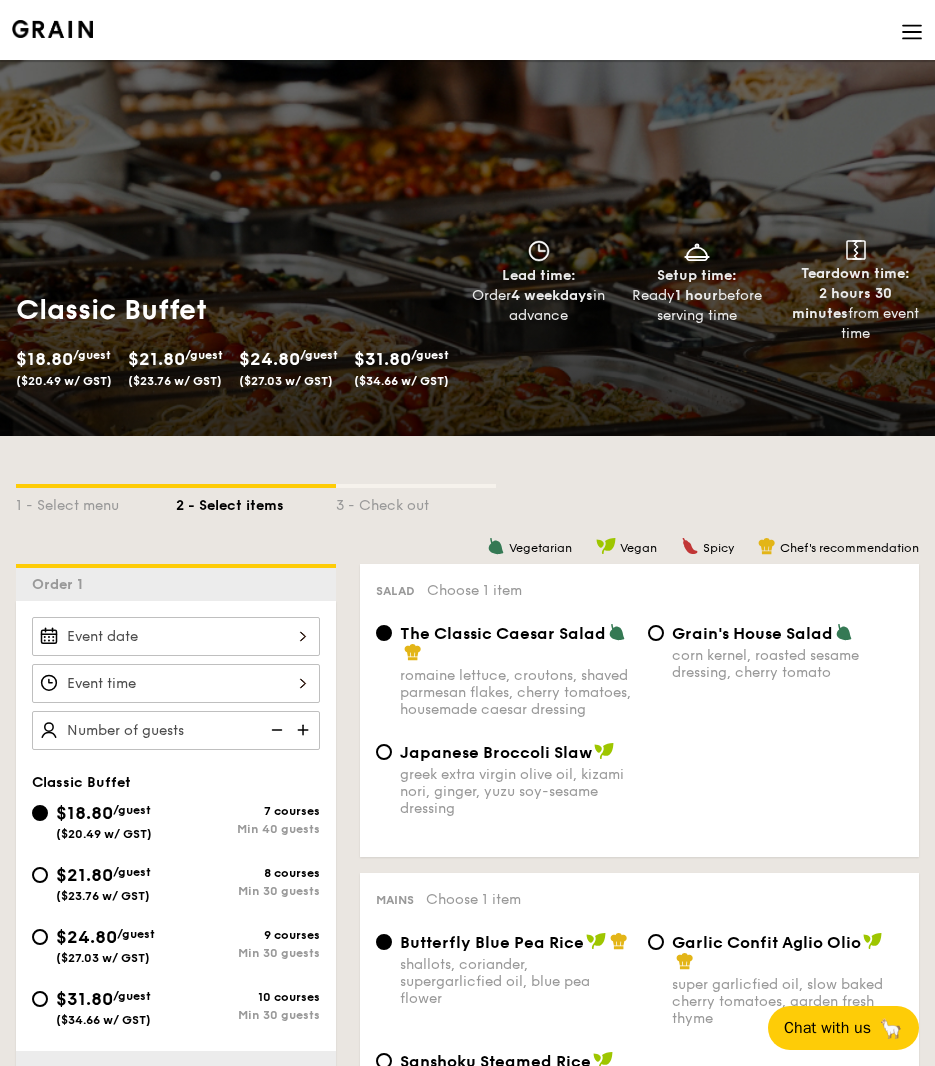 scroll, scrollTop: 0, scrollLeft: 0, axis: both 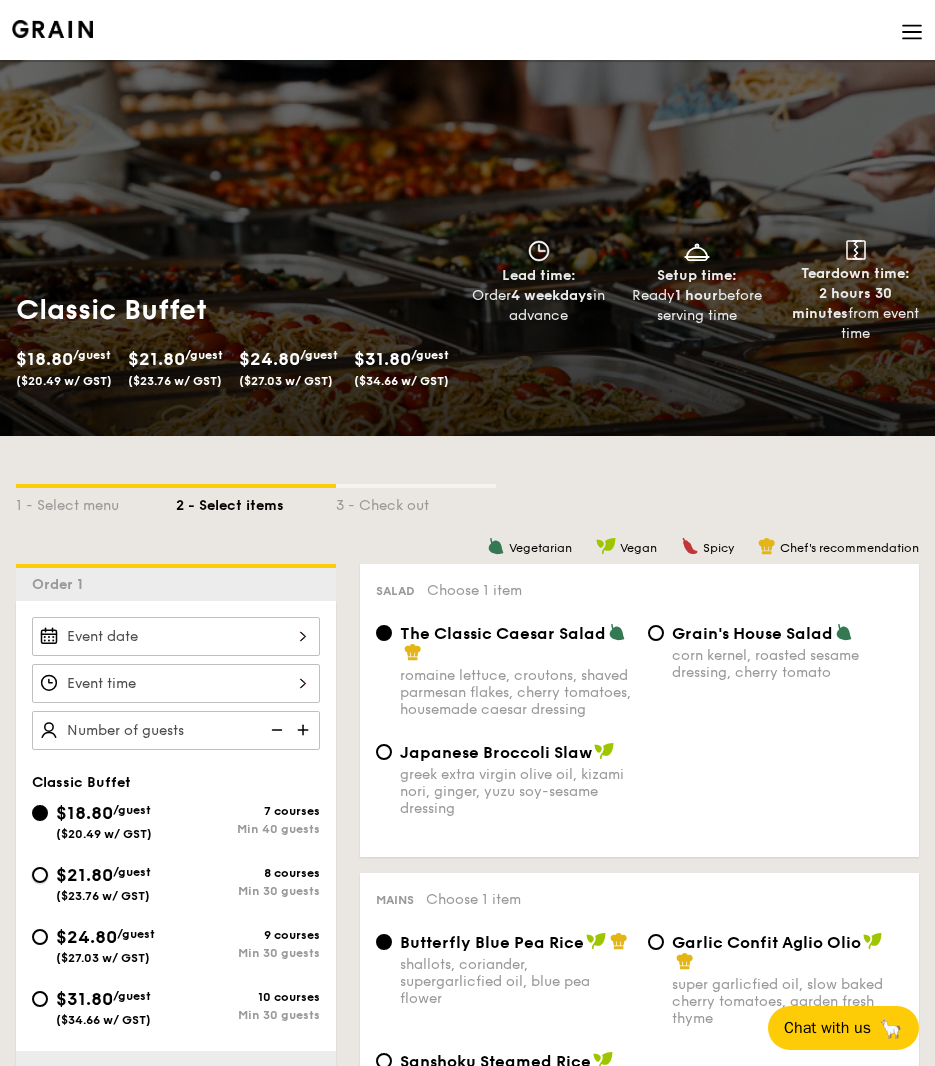 click on "$21.80
/guest
($23.76 w/ GST)
8 courses
Min 30 guests" at bounding box center (40, 875) 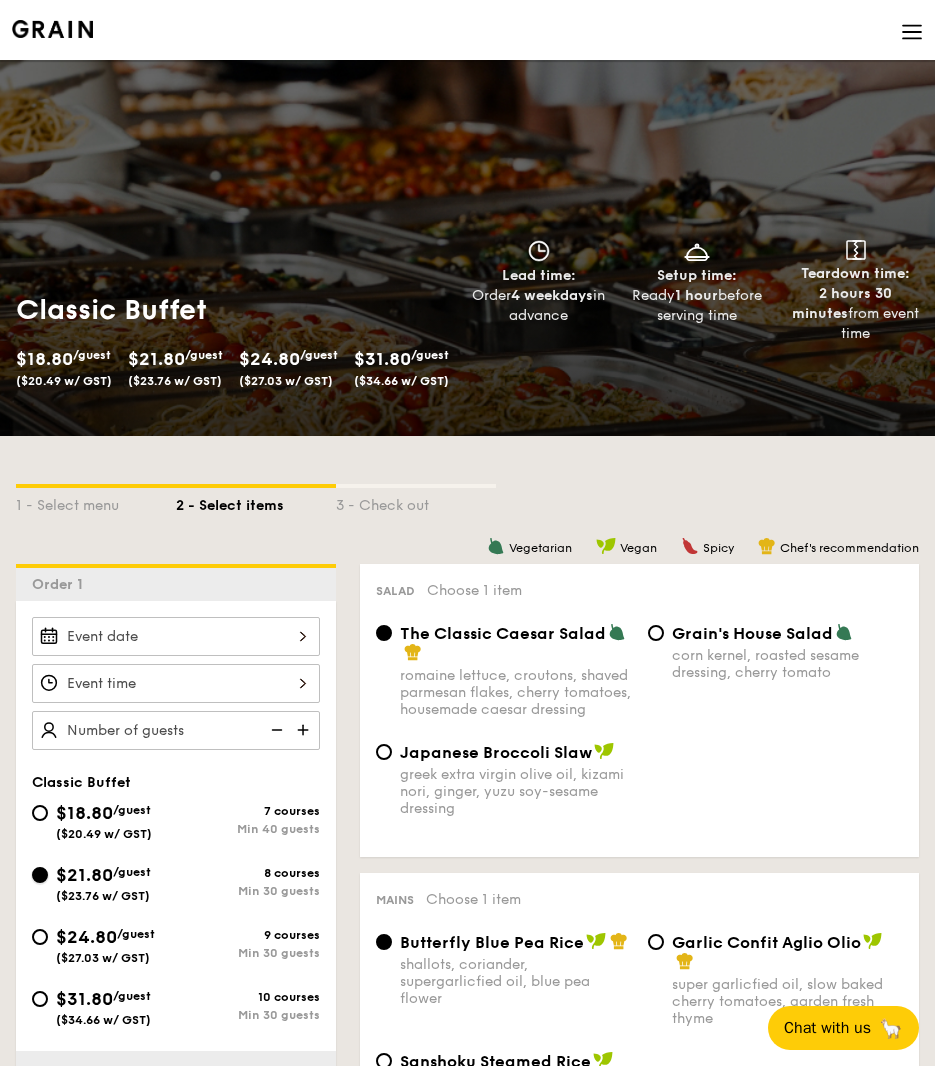 radio on "true" 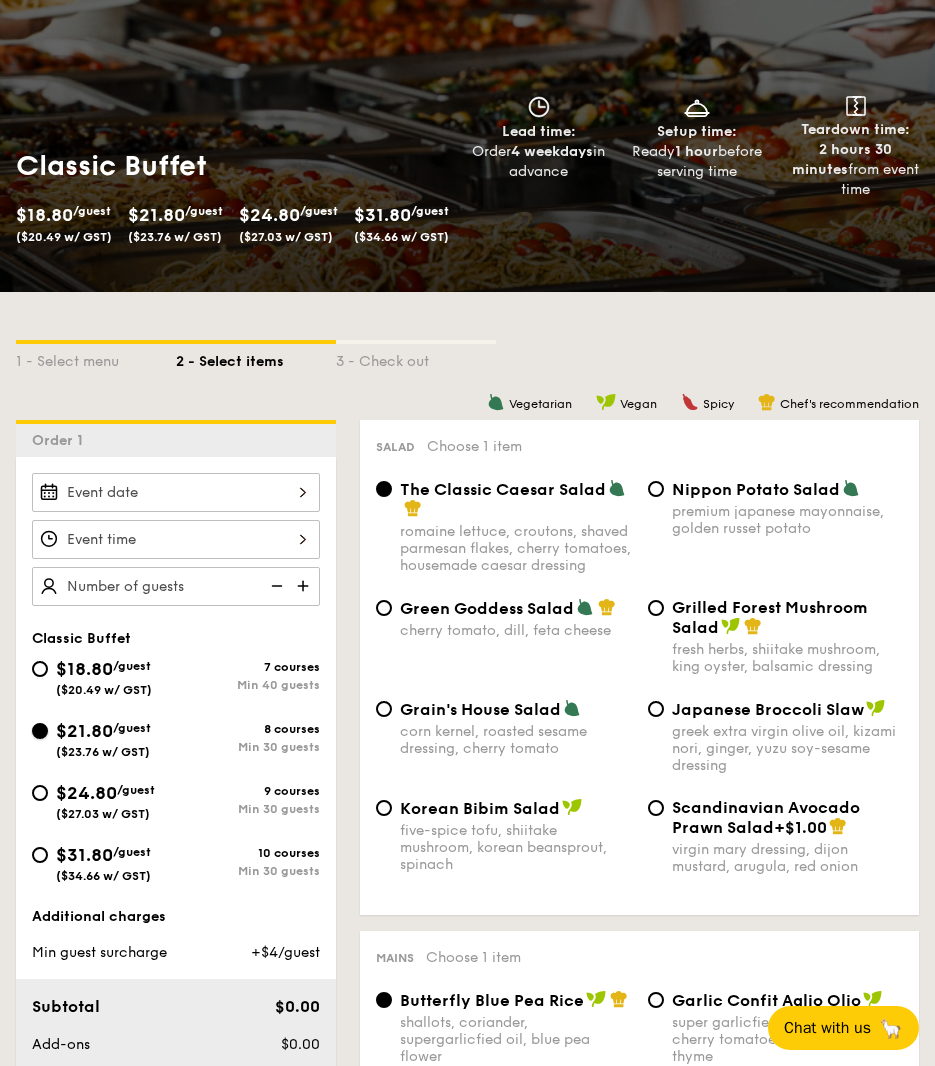 scroll, scrollTop: 148, scrollLeft: 0, axis: vertical 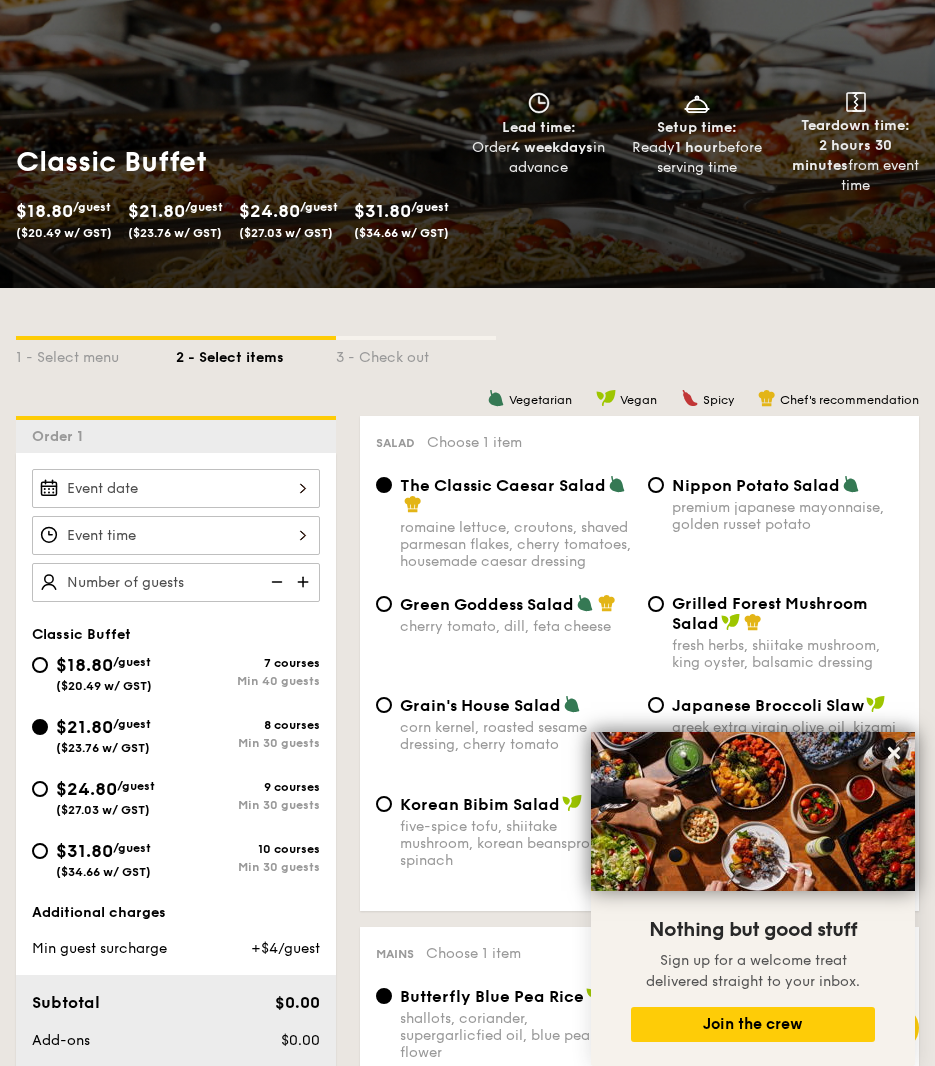 click on "premium japanese mayonnaise, golden russet potato" at bounding box center (788, 516) 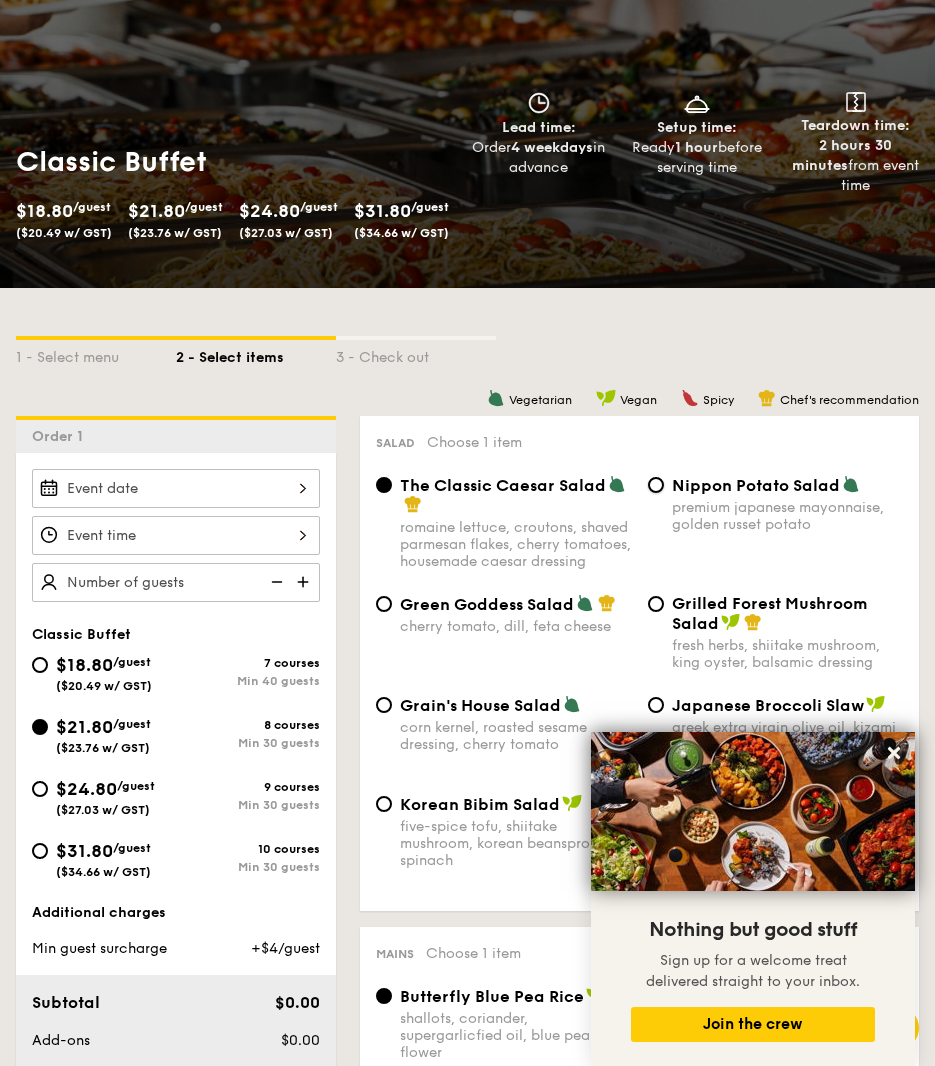 click on "Nippon Potato Salad premium japanese mayonnaise, golden russet potato" at bounding box center (656, 485) 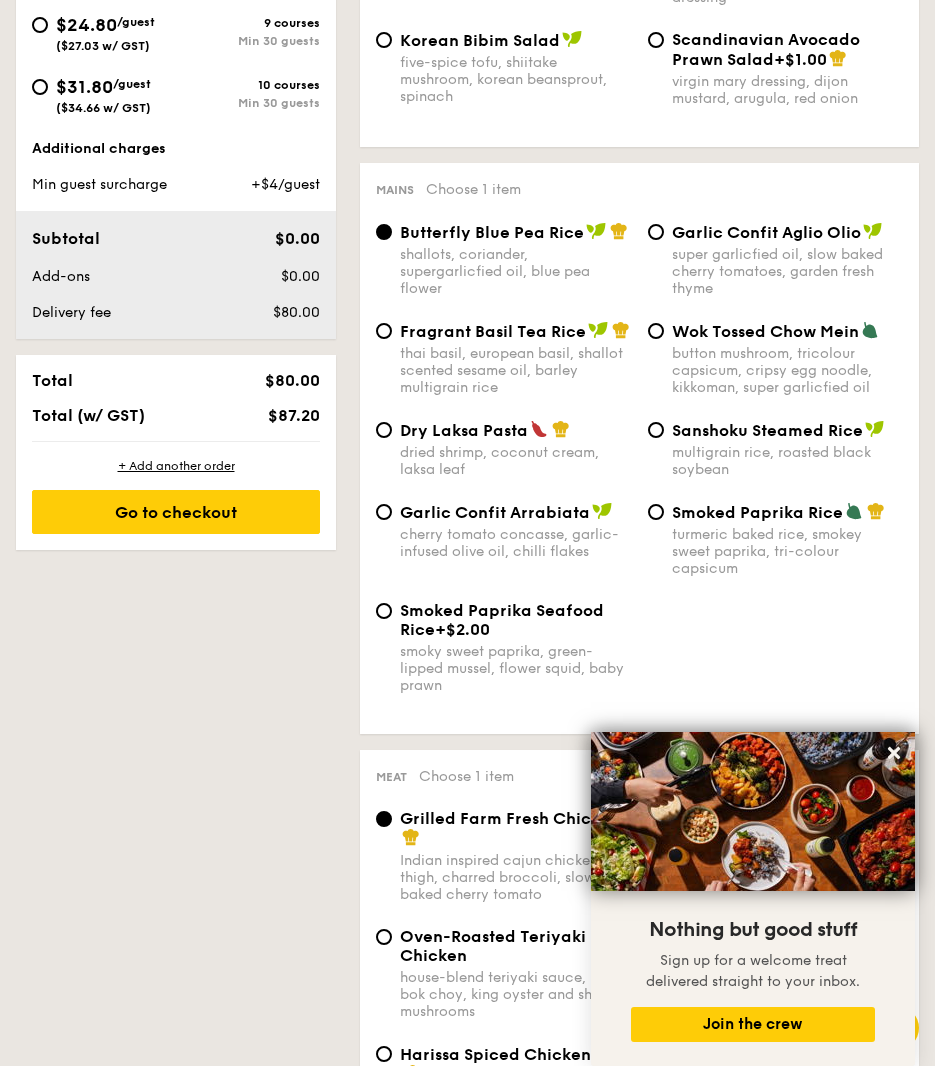 scroll, scrollTop: 925, scrollLeft: 0, axis: vertical 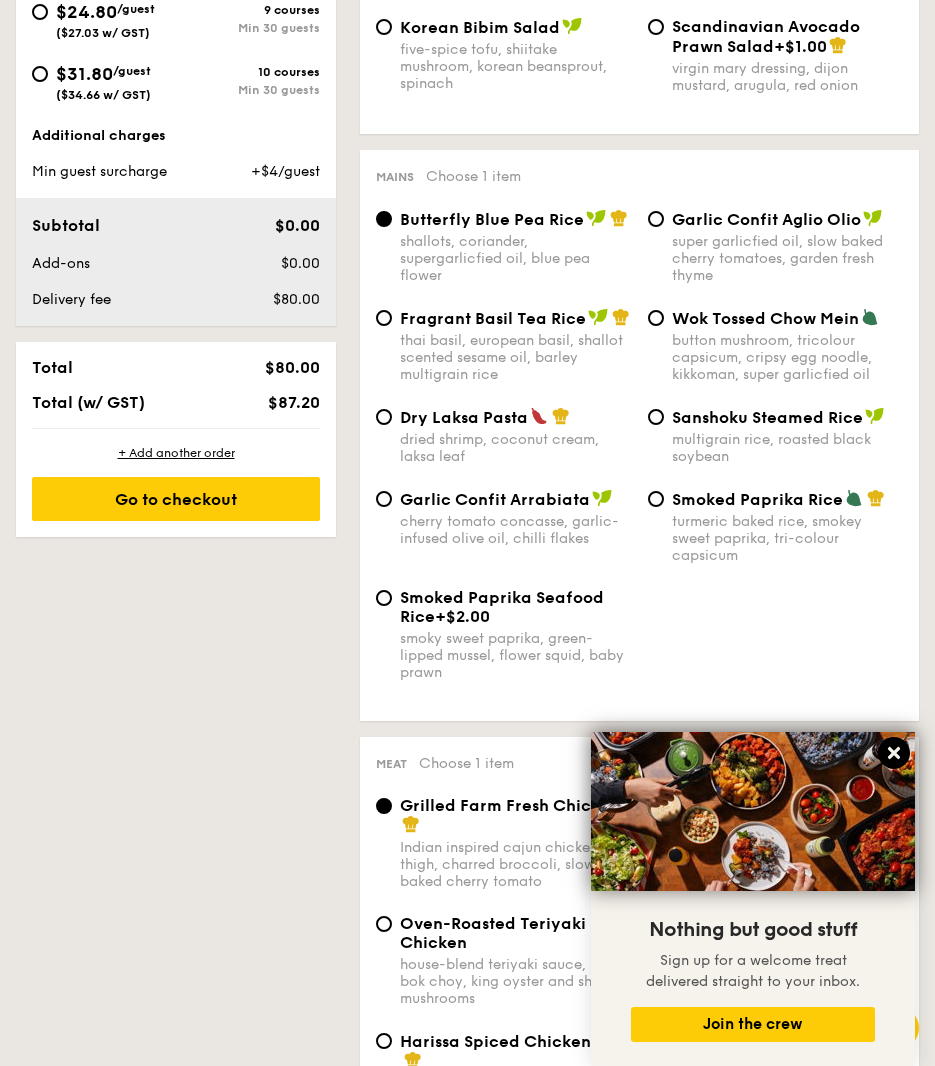 click 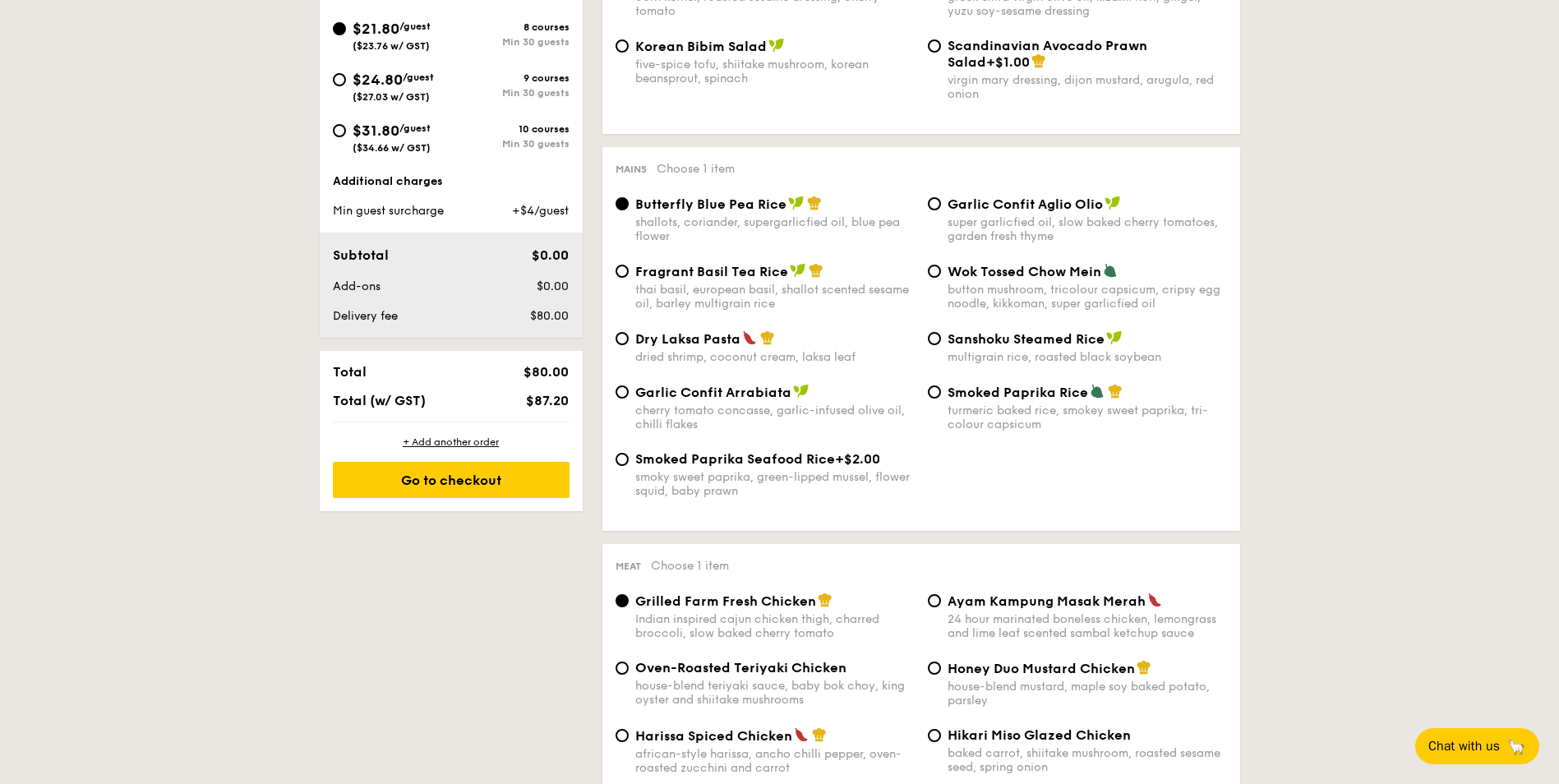 scroll, scrollTop: 691, scrollLeft: 0, axis: vertical 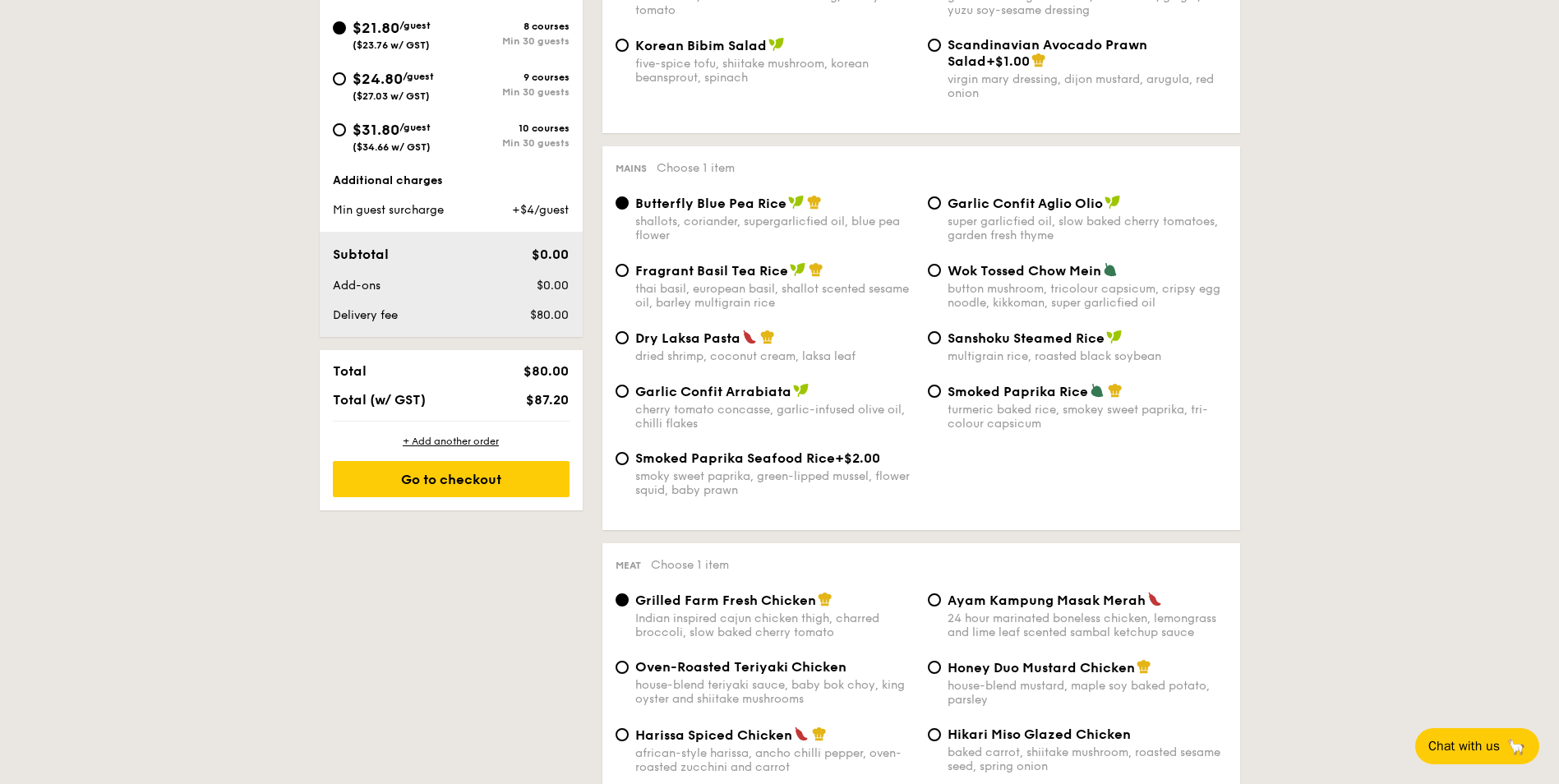 click on "Butterfly Blue Pea Rice" at bounding box center [711, 203] 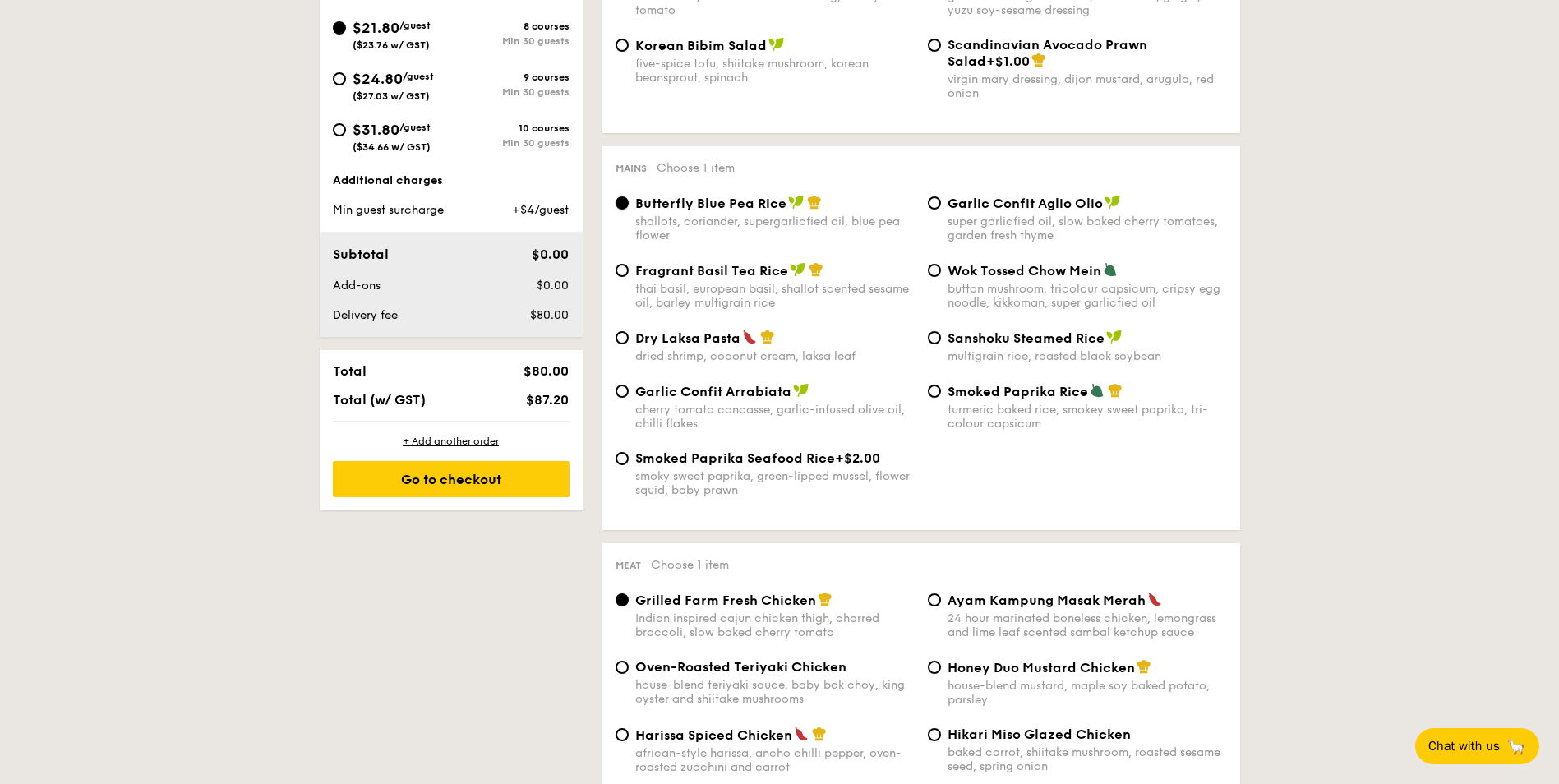 click on "Butterfly Blue Pea Rice shallots, coriander, supergarlicfied oil, blue pea flower" at bounding box center (622, 203) 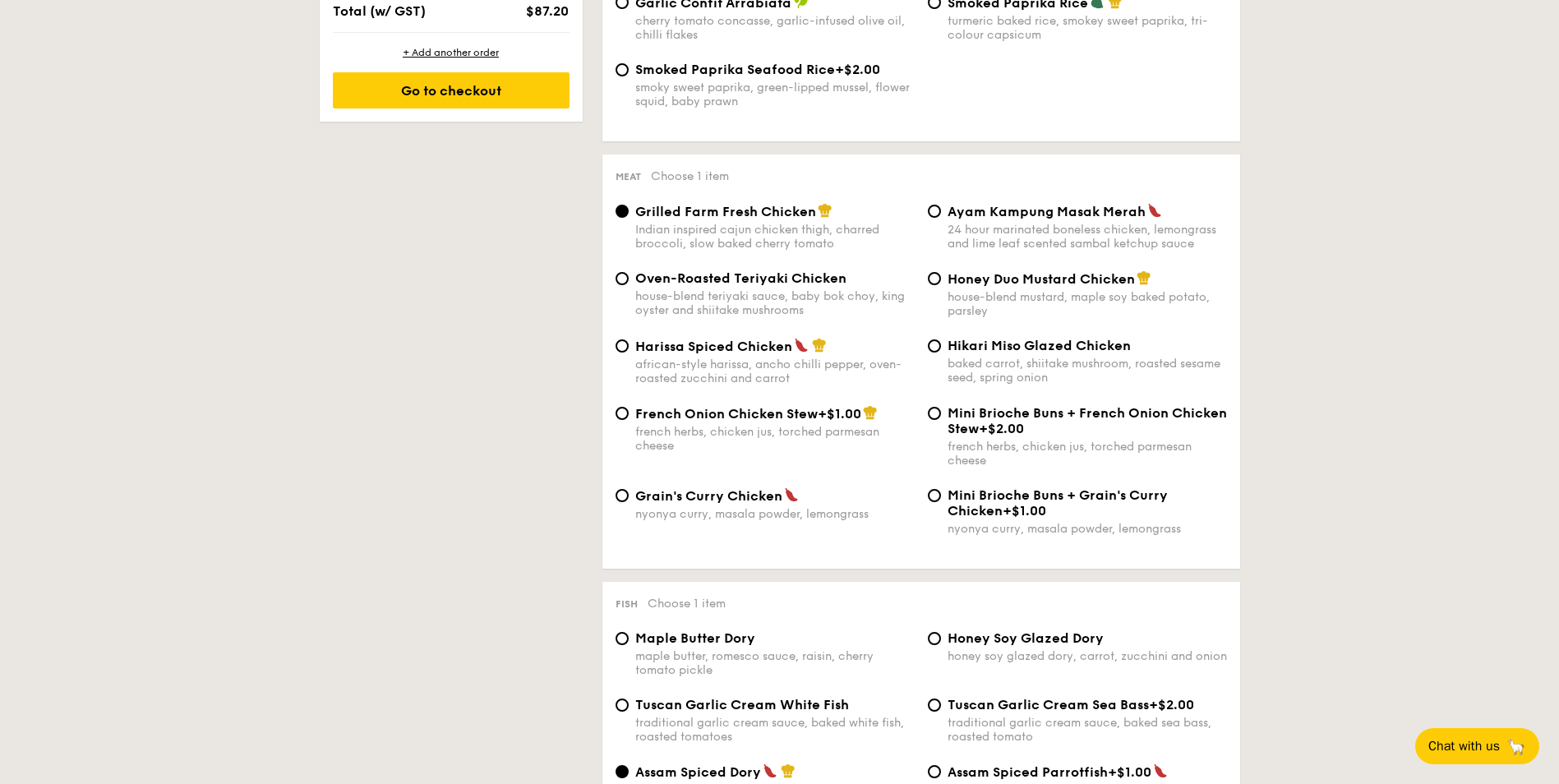 scroll, scrollTop: 1081, scrollLeft: 0, axis: vertical 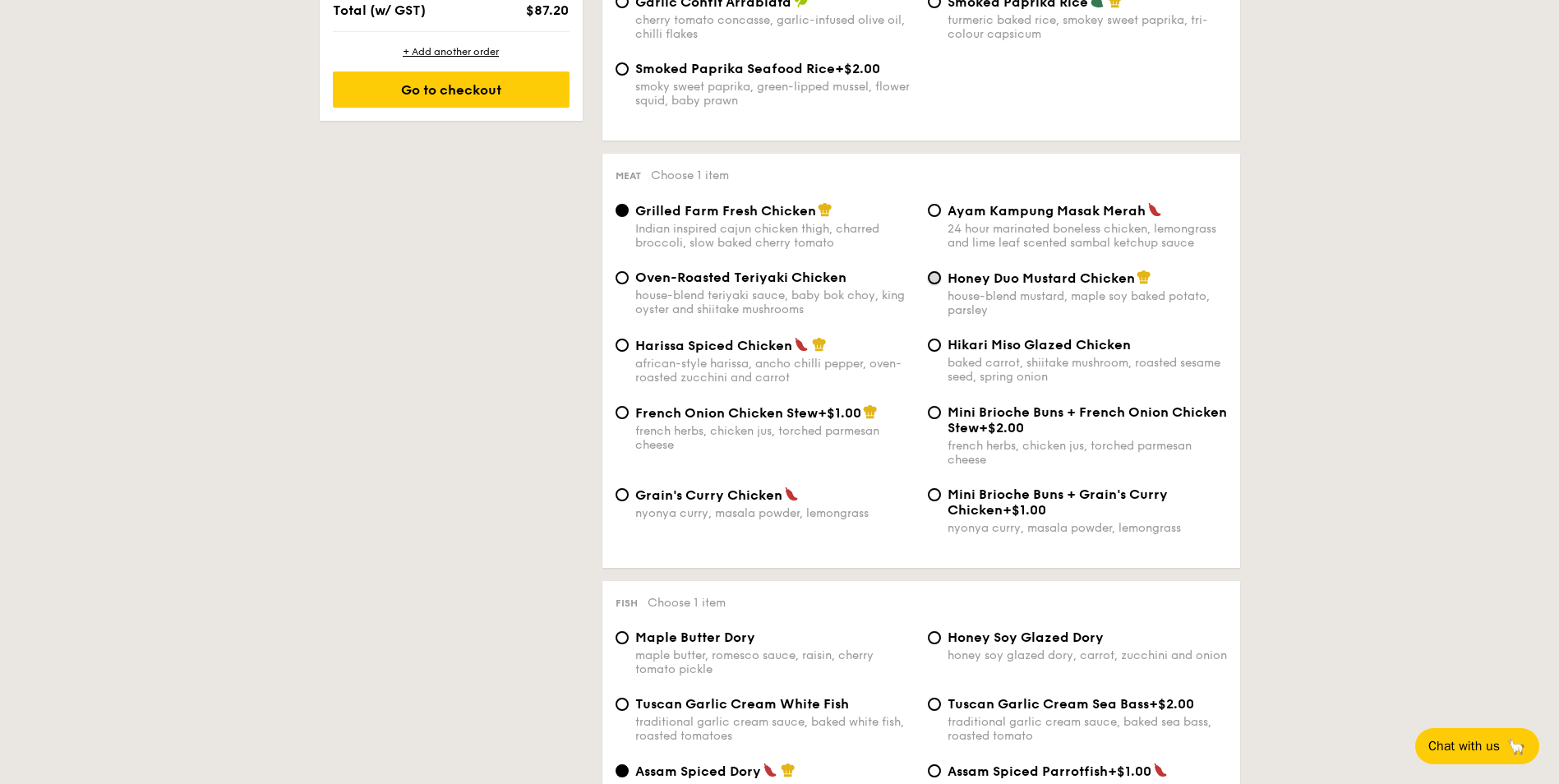 click on "Honey Duo Mustard Chicken house-blend mustard, maple soy baked potato, parsley" at bounding box center [934, 278] 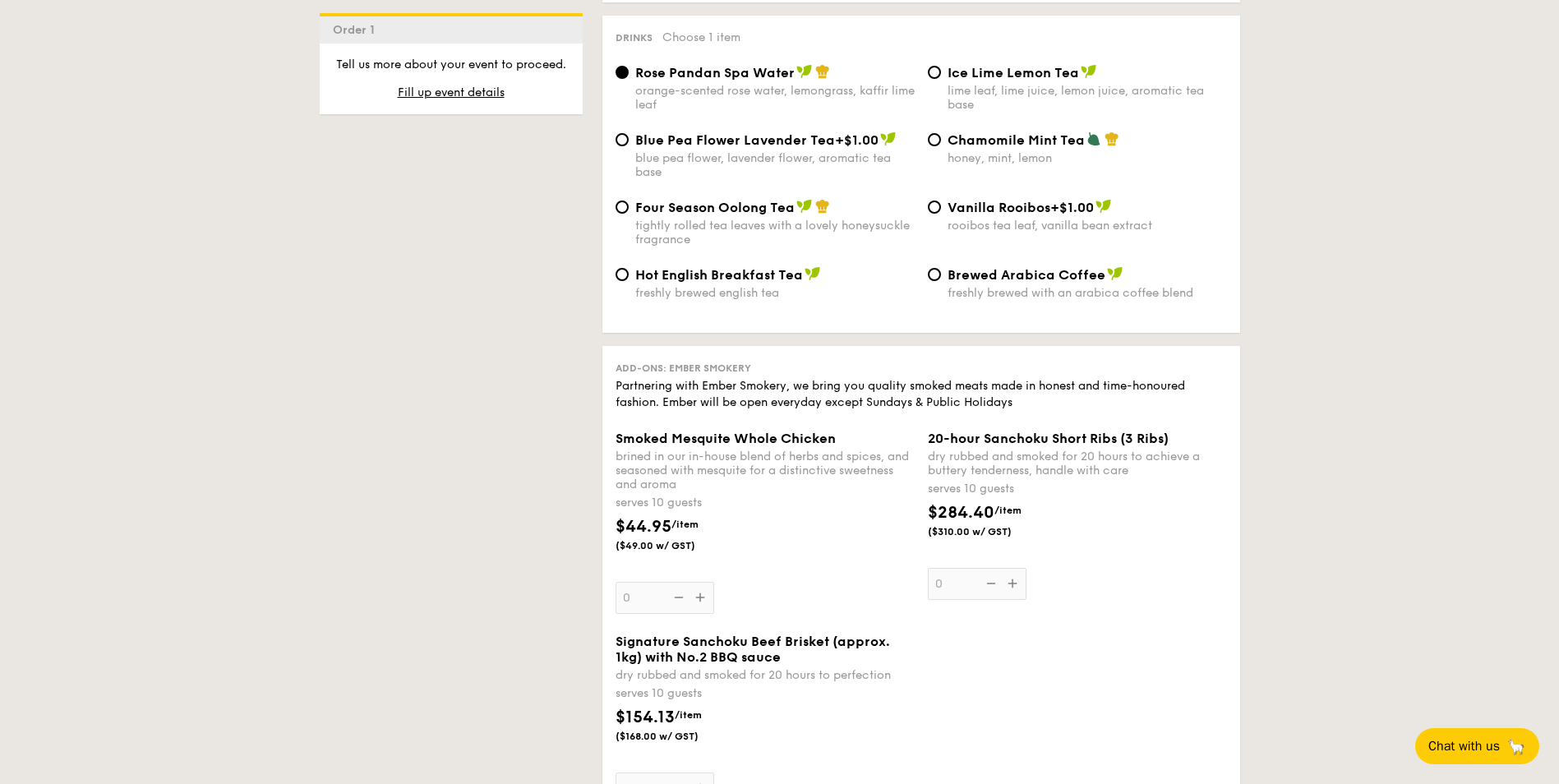 scroll, scrollTop: 2953, scrollLeft: 0, axis: vertical 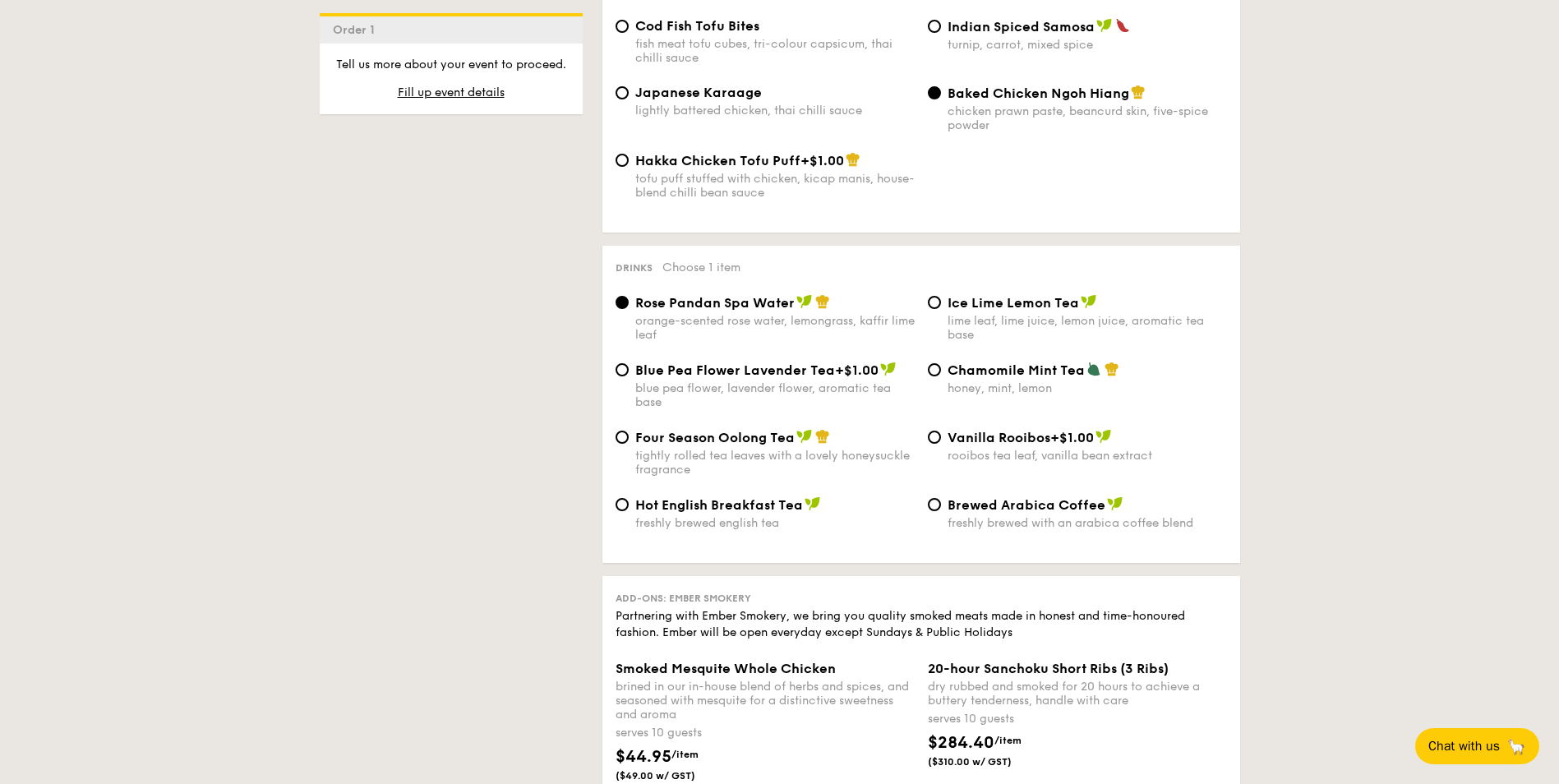 click on "lime leaf, lime juice, lemon juice, aromatic tea base" at bounding box center [1087, 328] 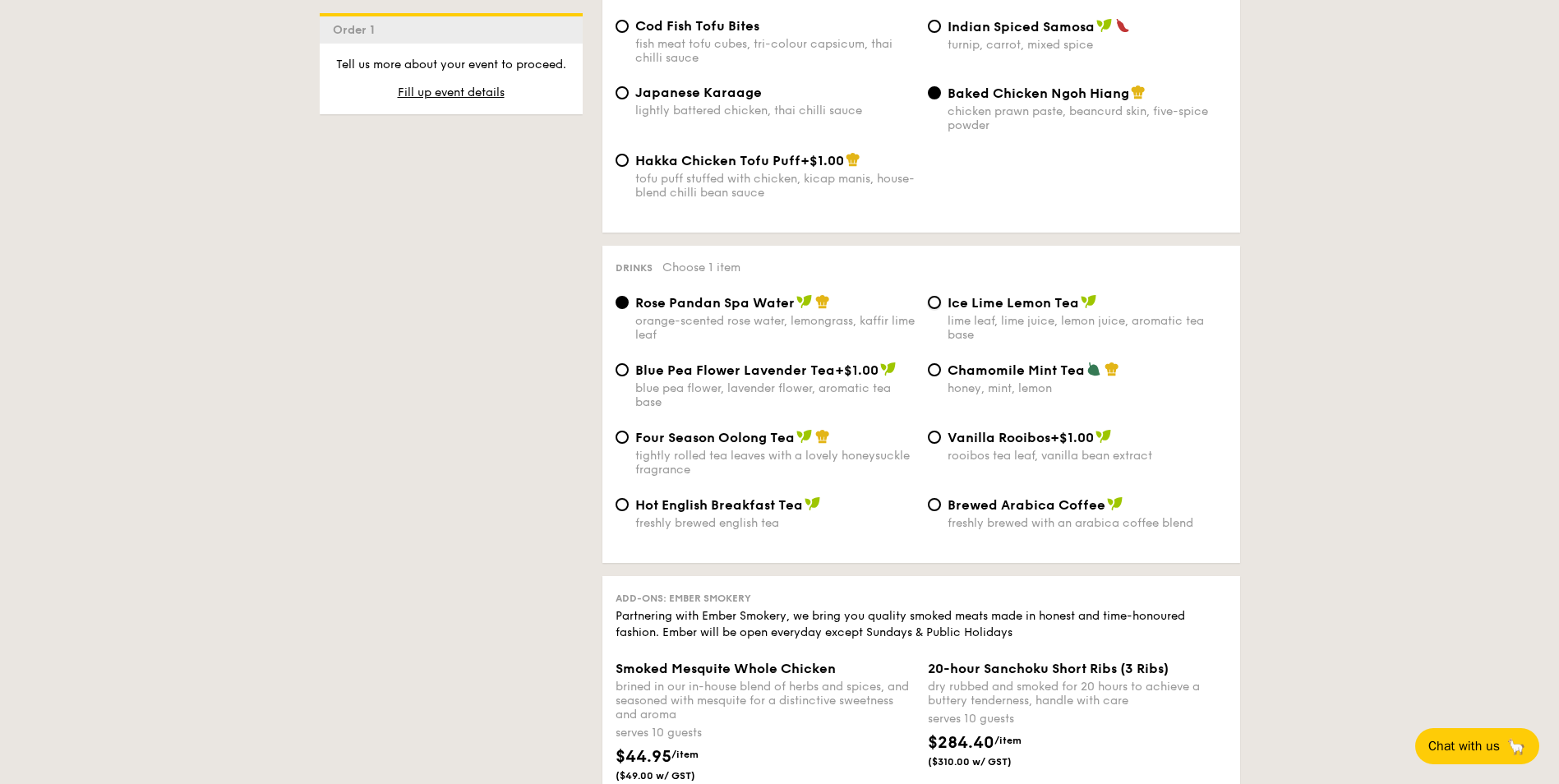 click on "Ice Lime Lemon Tea lime leaf, lime juice, lemon juice, aromatic tea base" at bounding box center (934, 302) 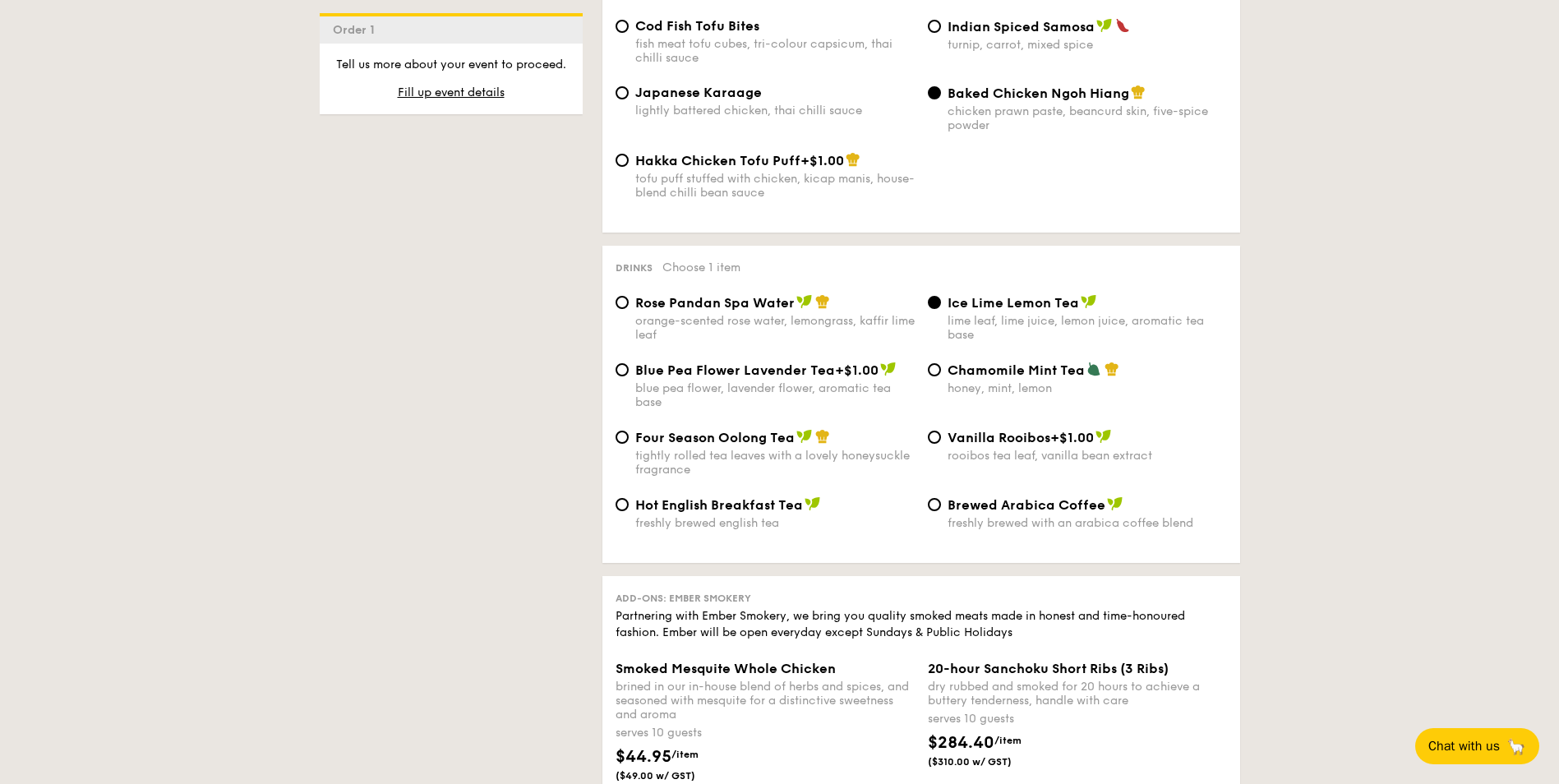 drag, startPoint x: 989, startPoint y: 322, endPoint x: 935, endPoint y: 145, distance: 185.05405 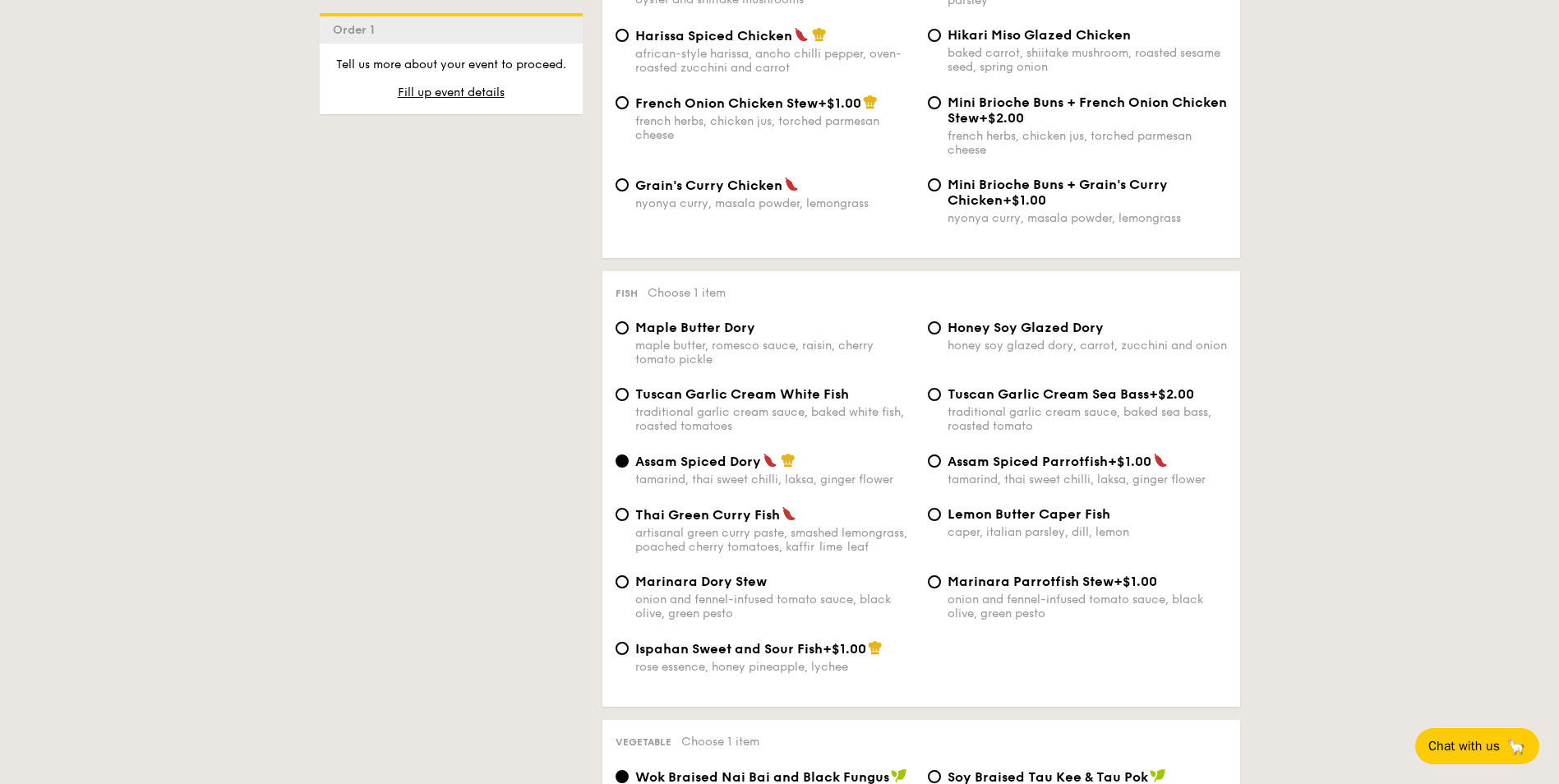scroll, scrollTop: 1392, scrollLeft: 0, axis: vertical 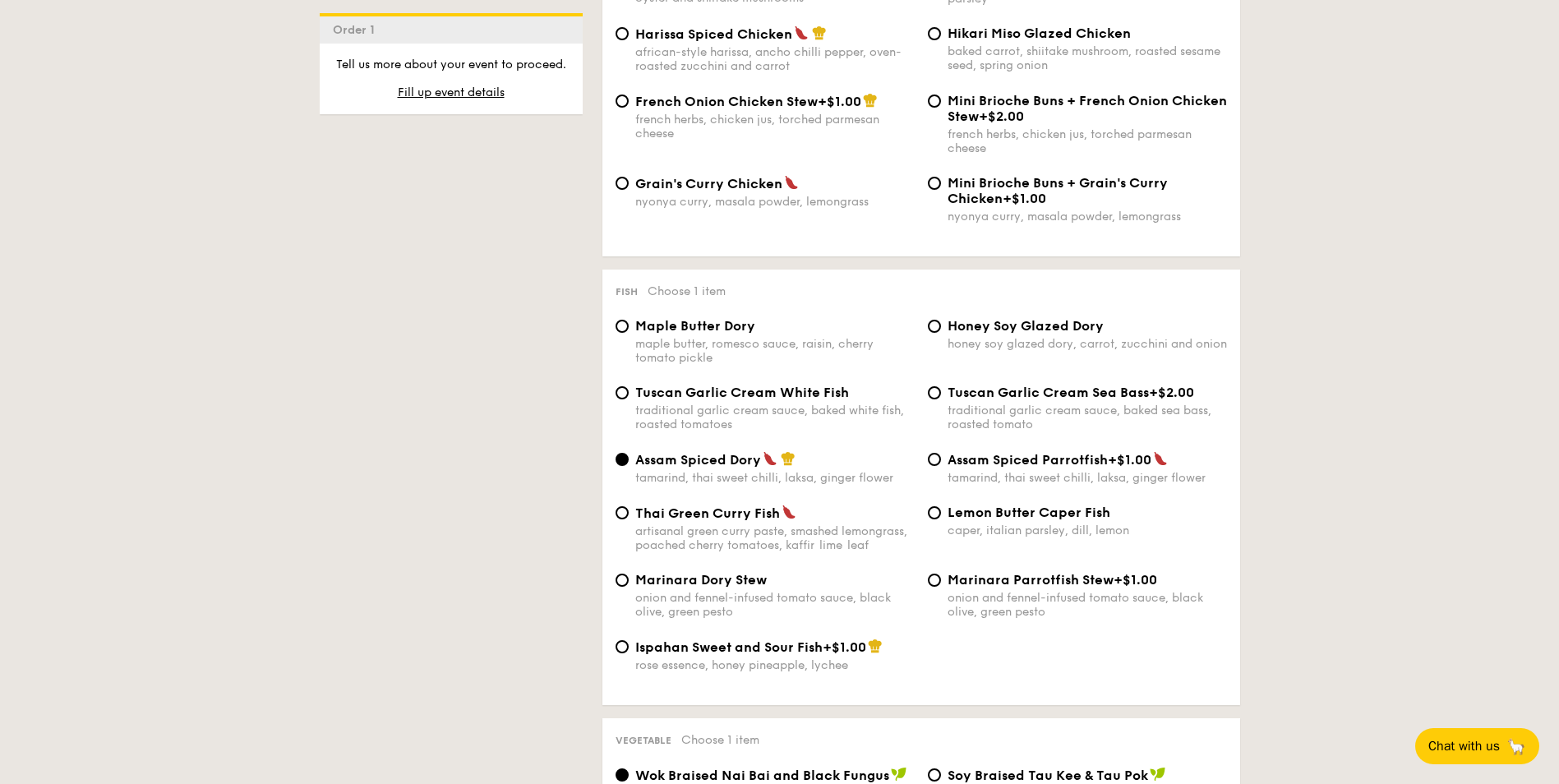 click on "traditional garlic cream sauce, baked white fish, roasted tomatoes" at bounding box center (775, 417) 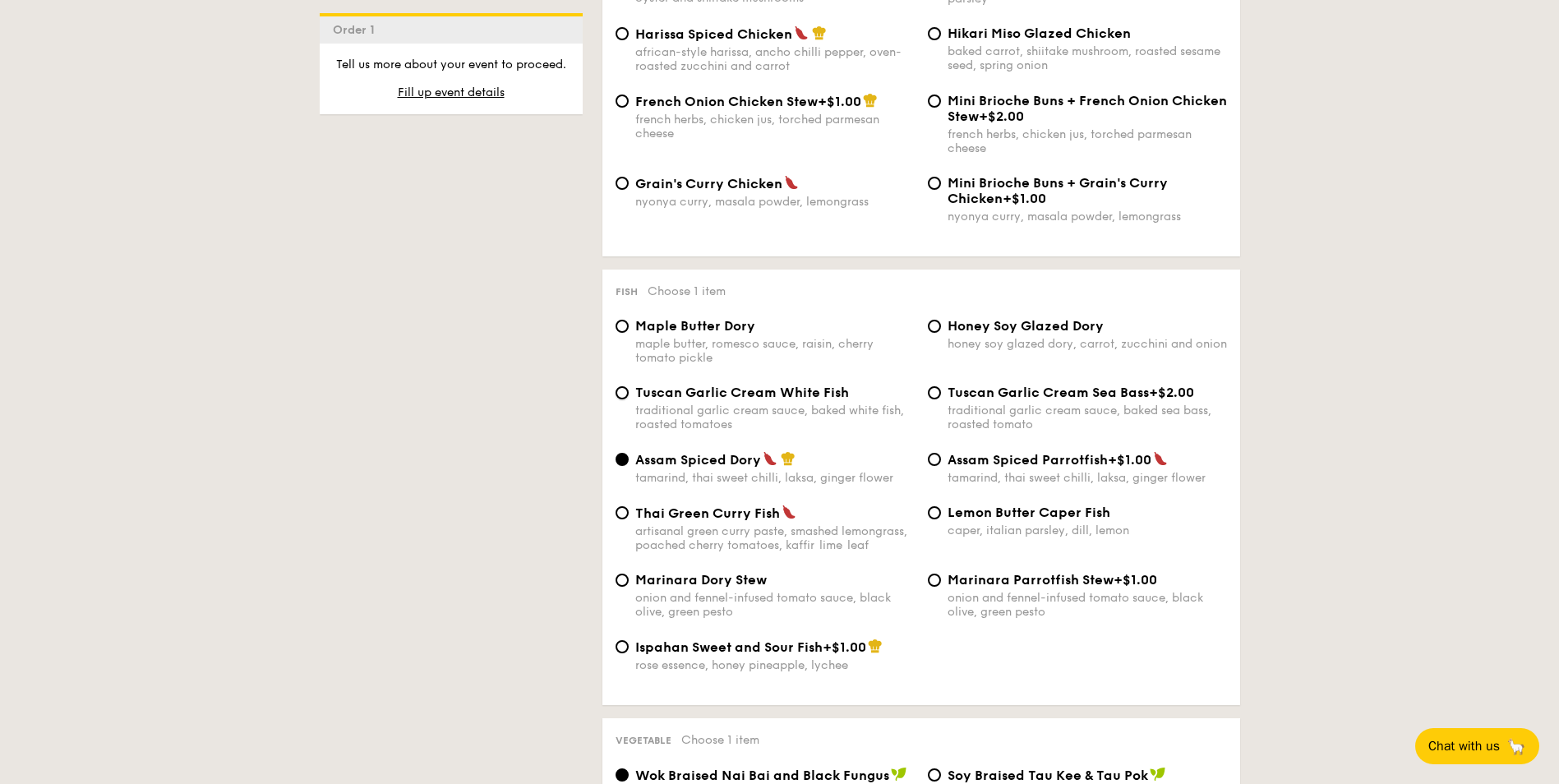 click on "Tuscan Garlic Cream White Fish traditional garlic cream sauce, baked white fish, roasted tomatoes" at bounding box center [622, 393] 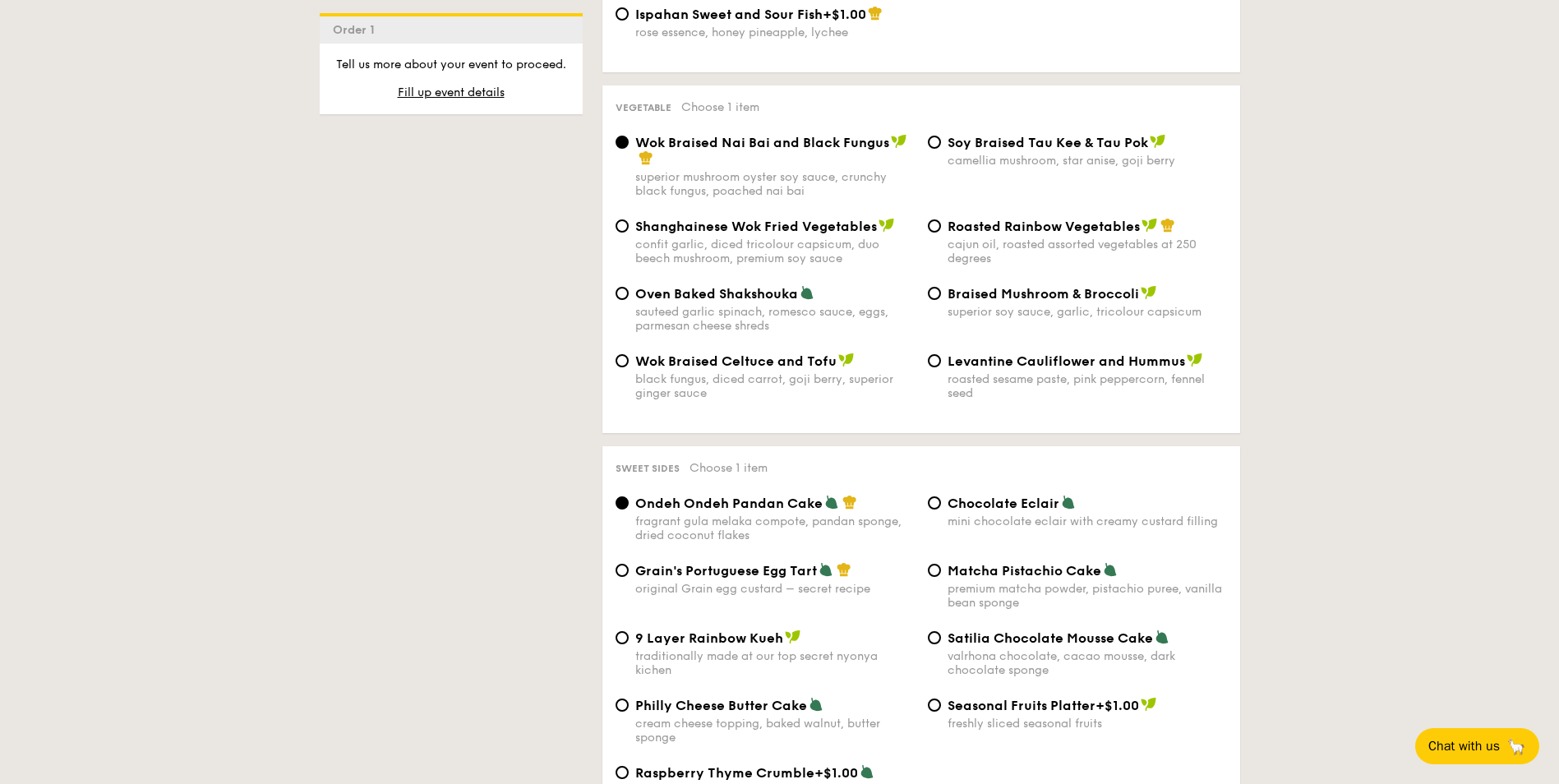 scroll, scrollTop: 2027, scrollLeft: 0, axis: vertical 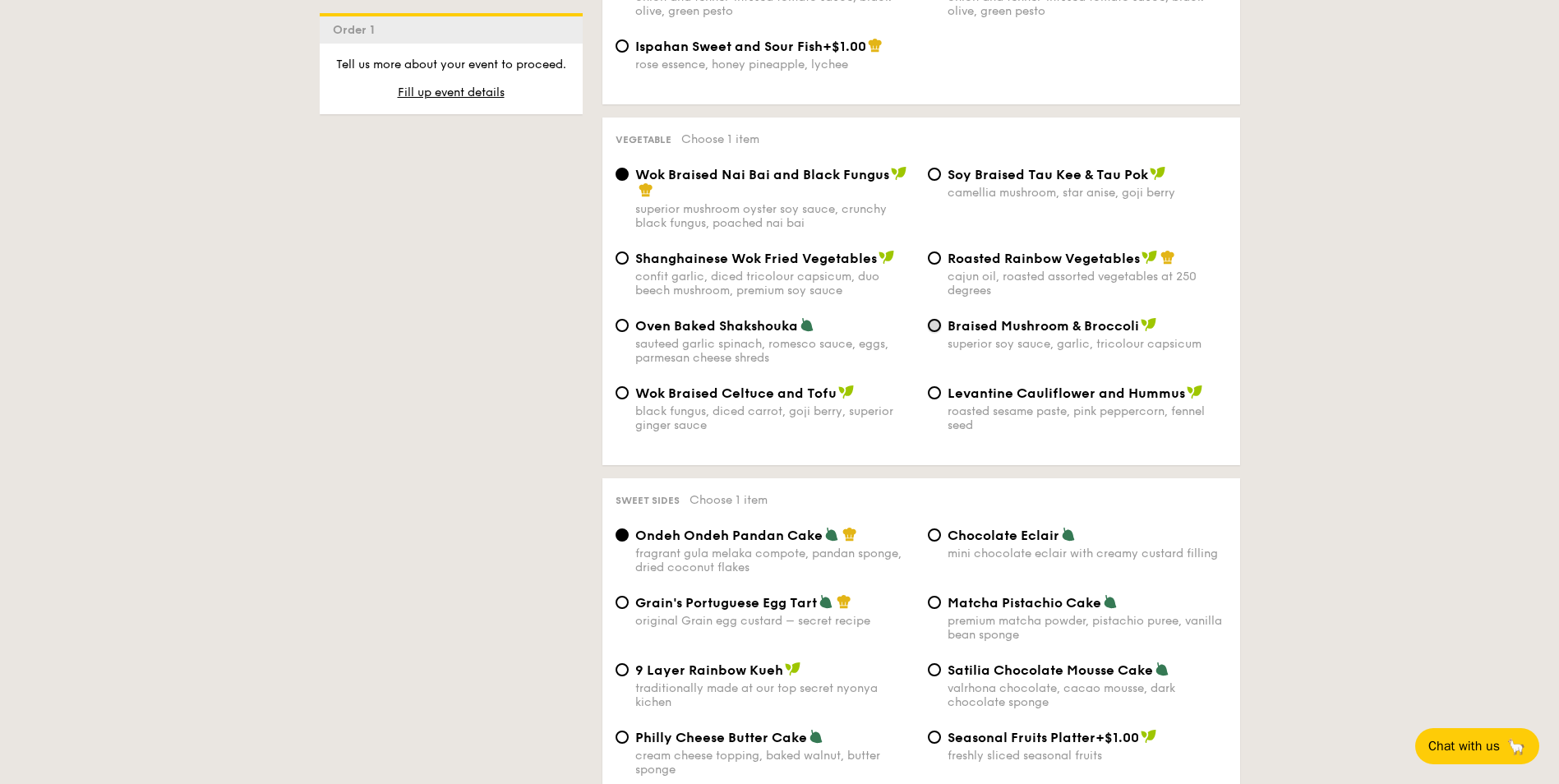 click on "Braised Mushroom & Broccoli superior soy sauce, garlic, tricolour capsicum" at bounding box center [934, 325] 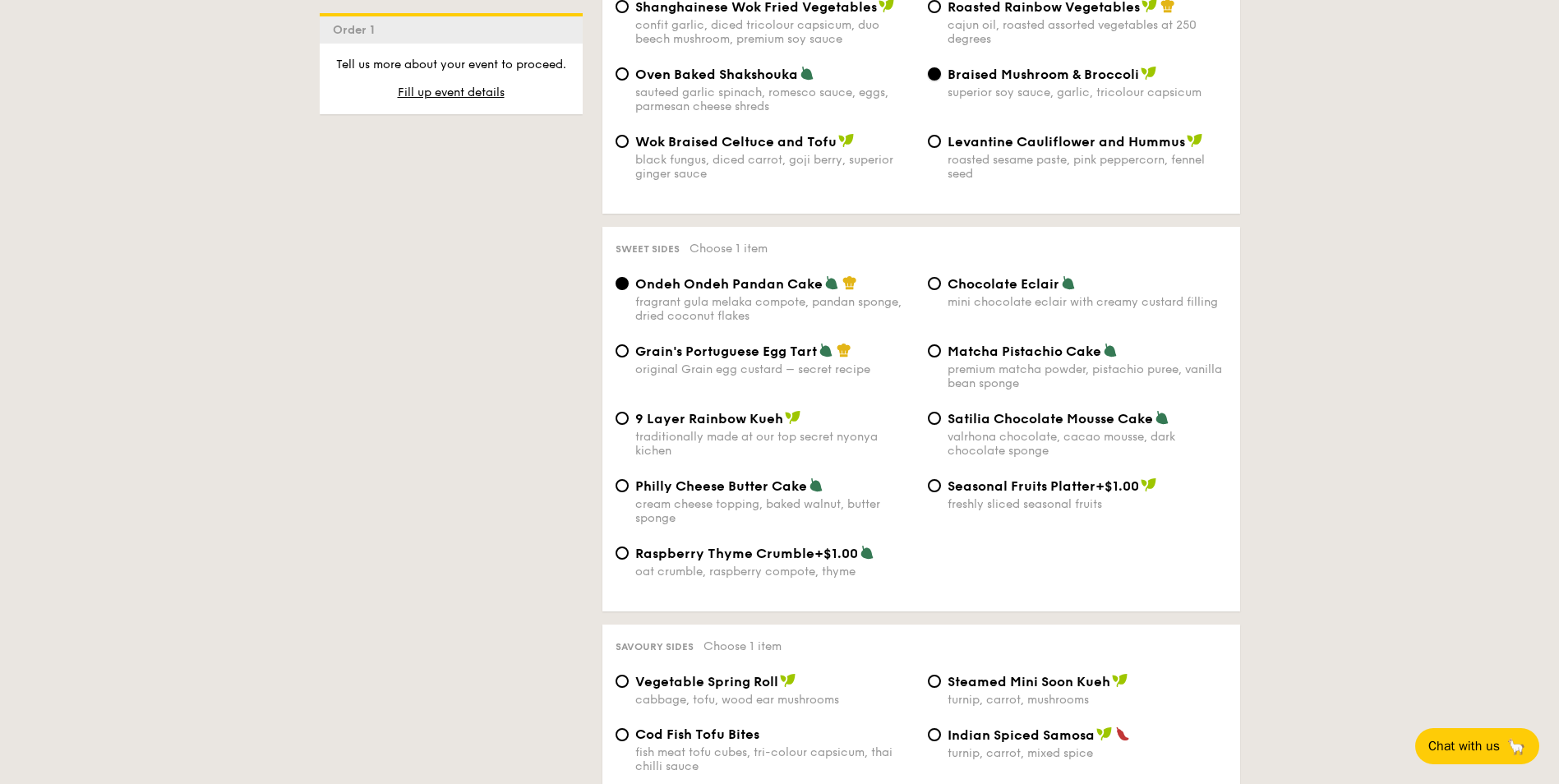 scroll, scrollTop: 2246, scrollLeft: 0, axis: vertical 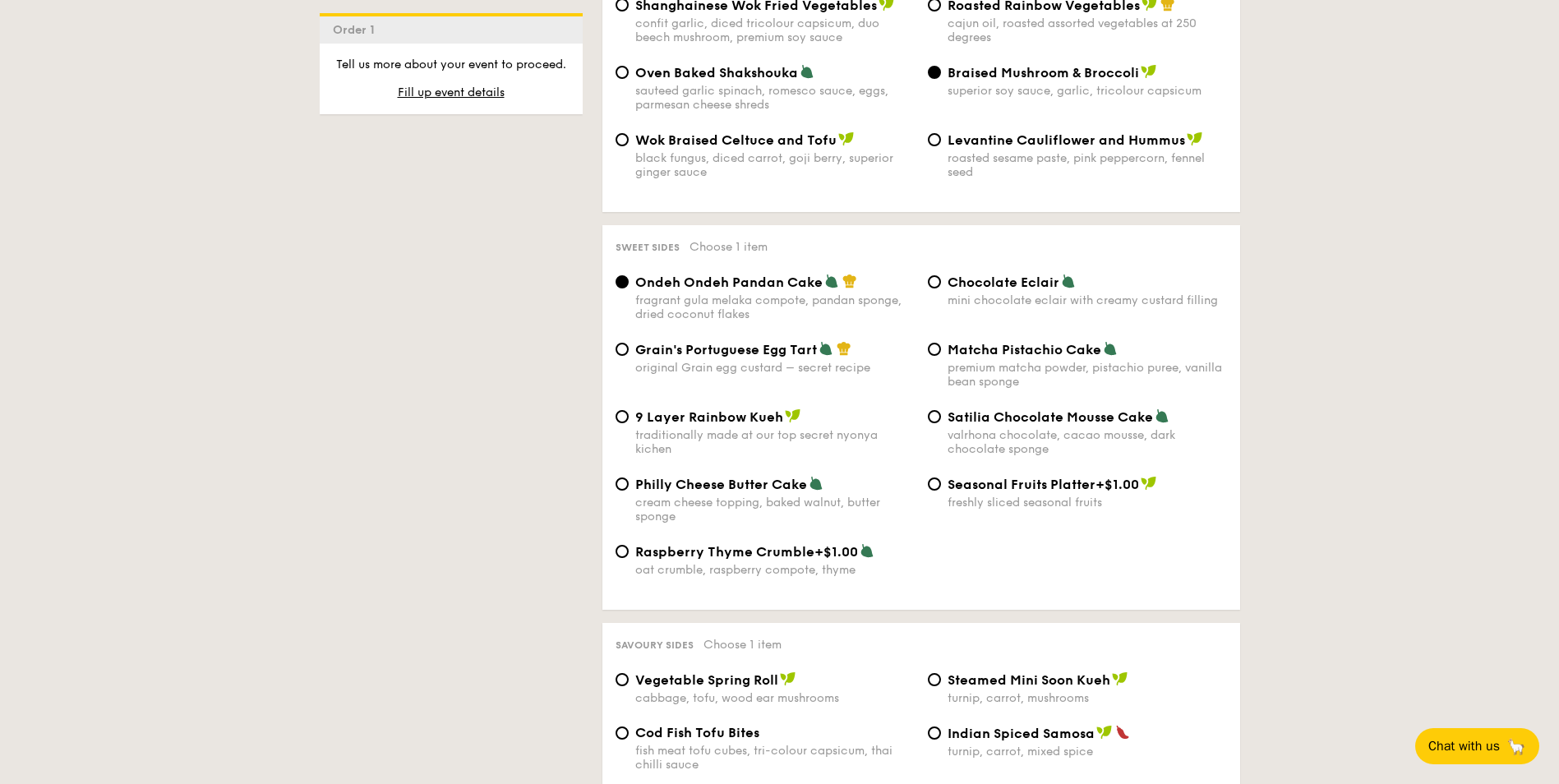 click on "Satilia Chocolate Mousse Cake" at bounding box center (1050, 417) 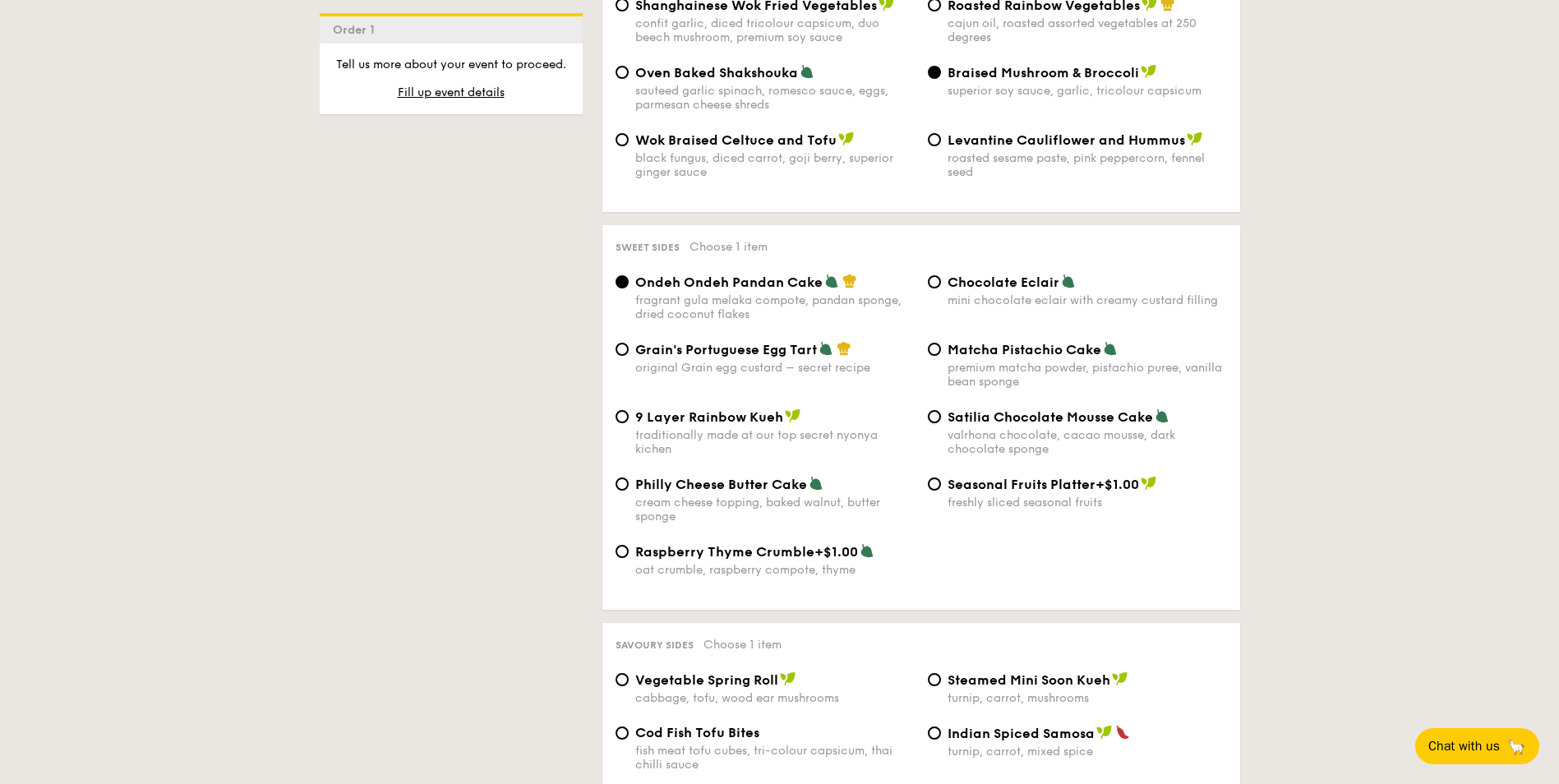 click on "Satilia Chocolate Mousse Cake valrhona chocolate, cacao mousse, dark chocolate sponge" at bounding box center (934, 417) 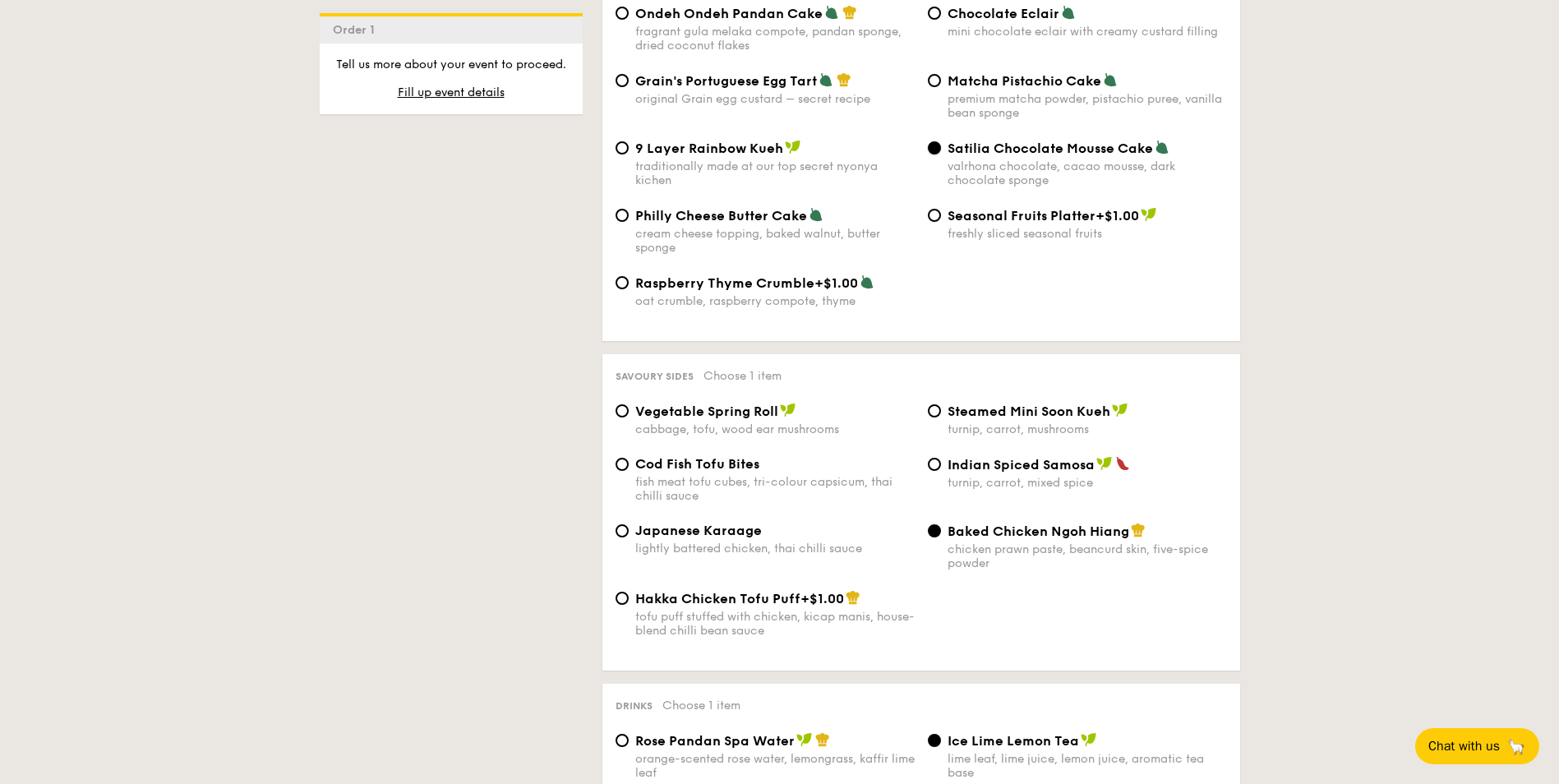 scroll, scrollTop: 2516, scrollLeft: 0, axis: vertical 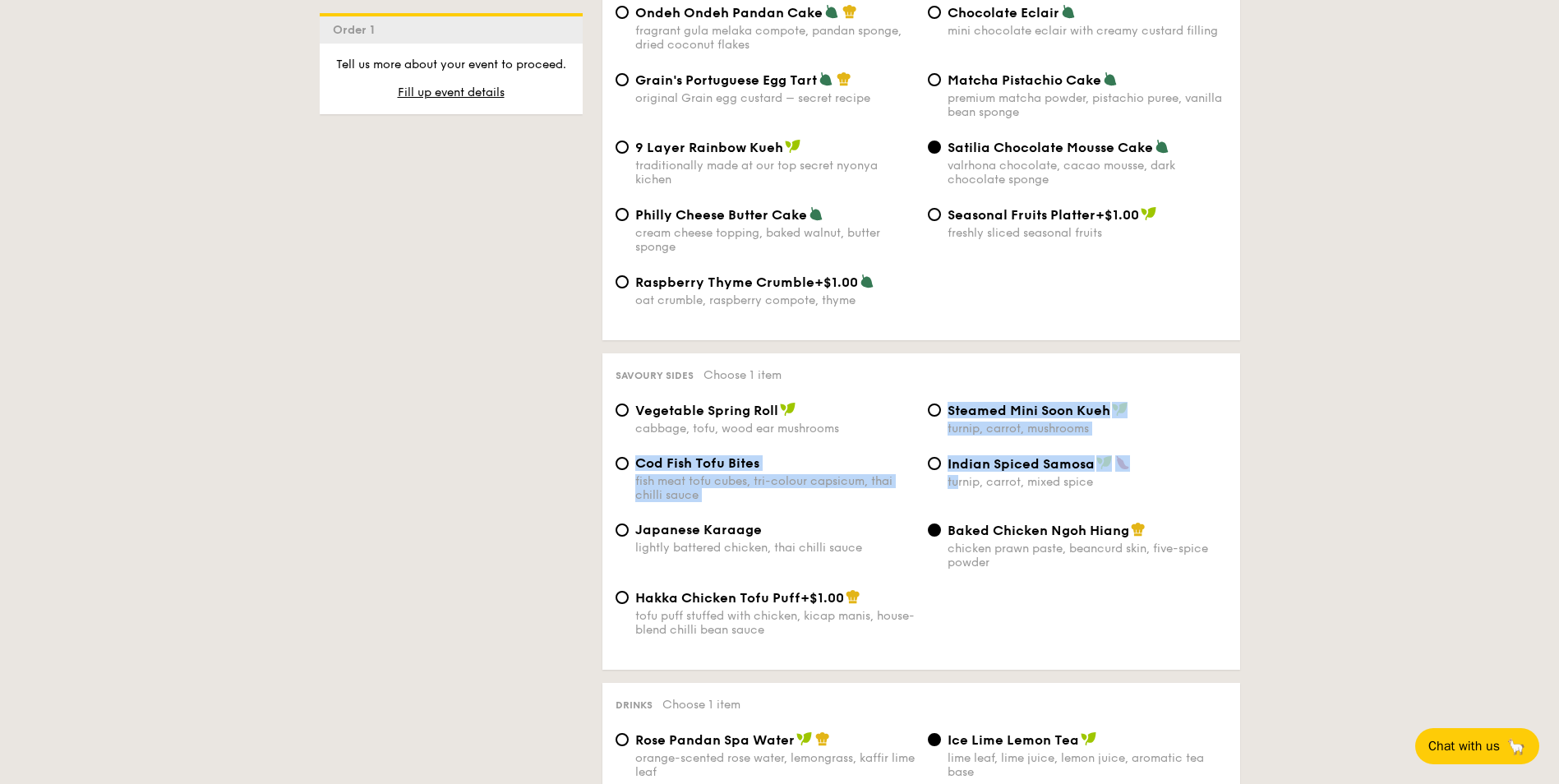 drag, startPoint x: 955, startPoint y: 481, endPoint x: 883, endPoint y: 417, distance: 96.332757 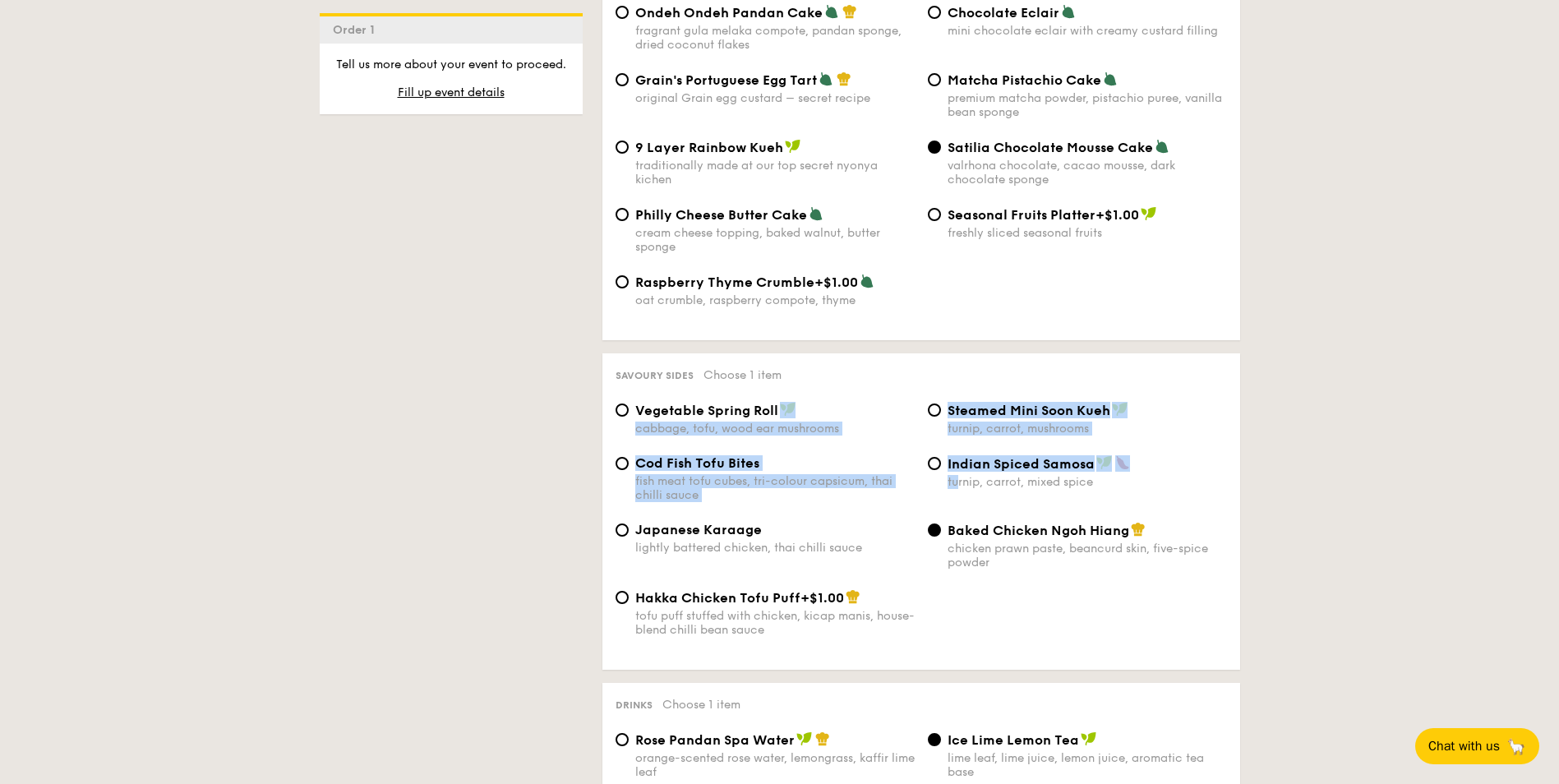 click on "Vegetable Spring Roll" at bounding box center (775, 410) 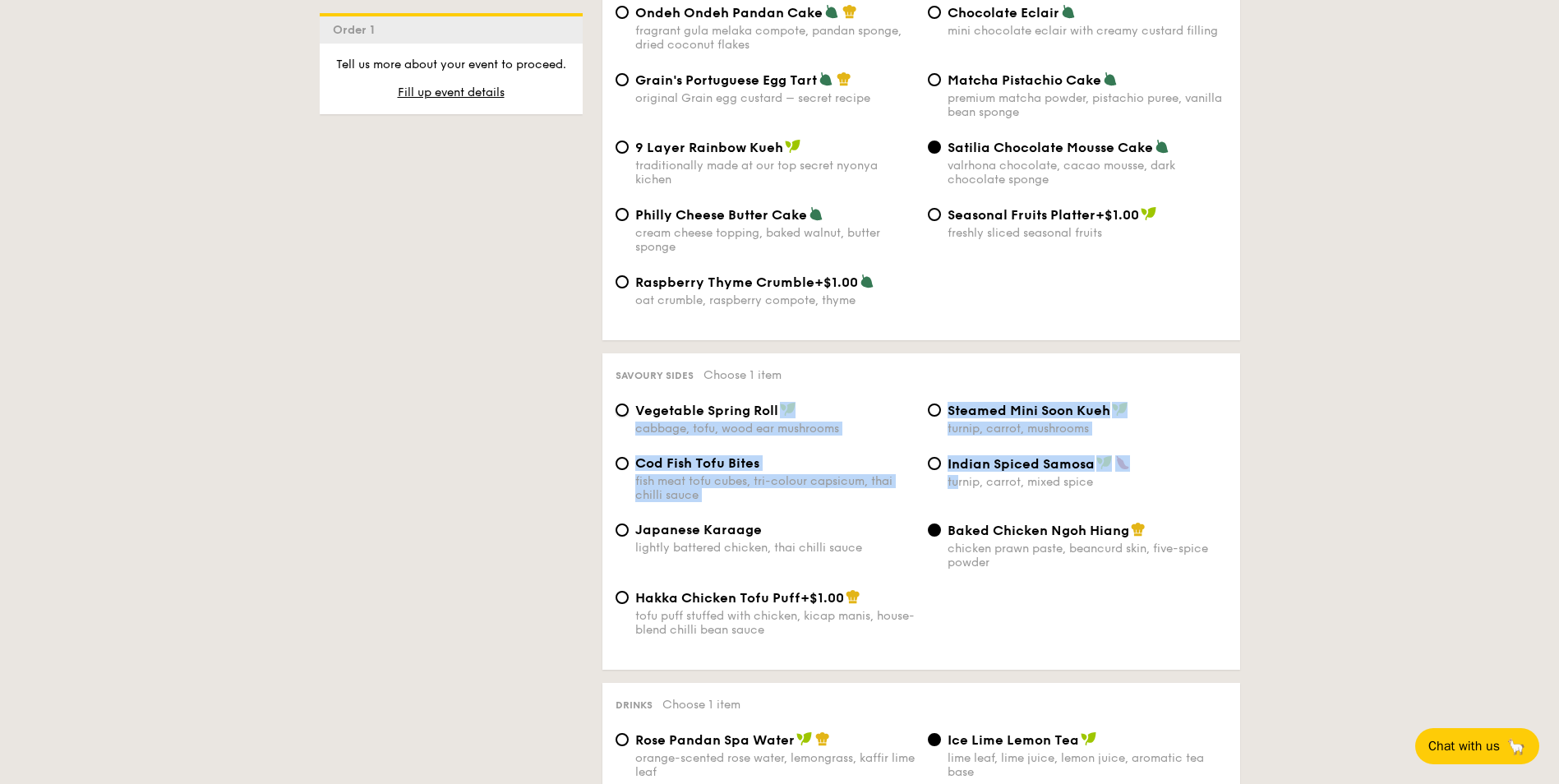 click on "Vegetable Spring Roll cabbage, tofu, wood ear mushrooms" at bounding box center (622, 410) 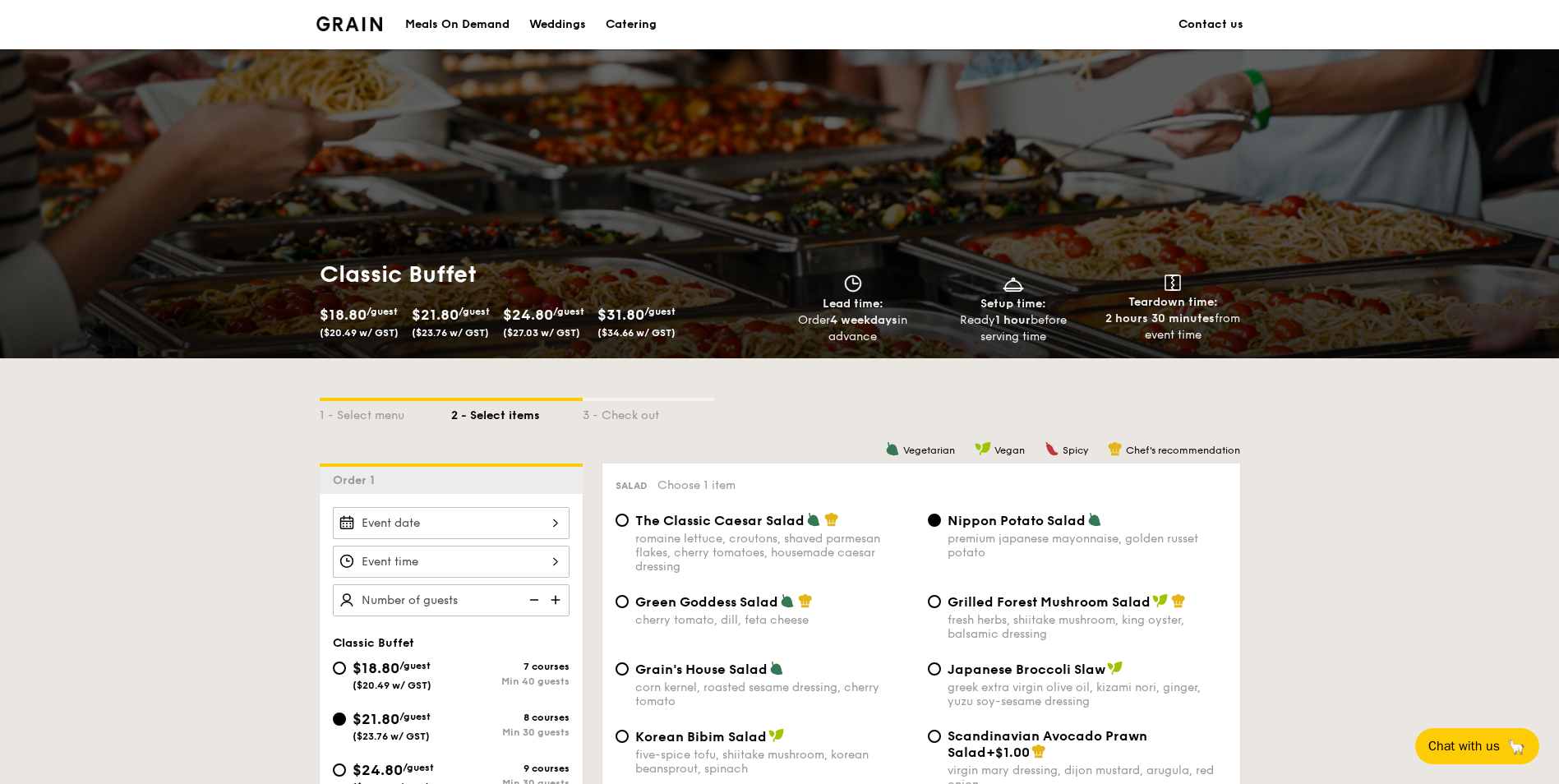 scroll, scrollTop: 403, scrollLeft: 0, axis: vertical 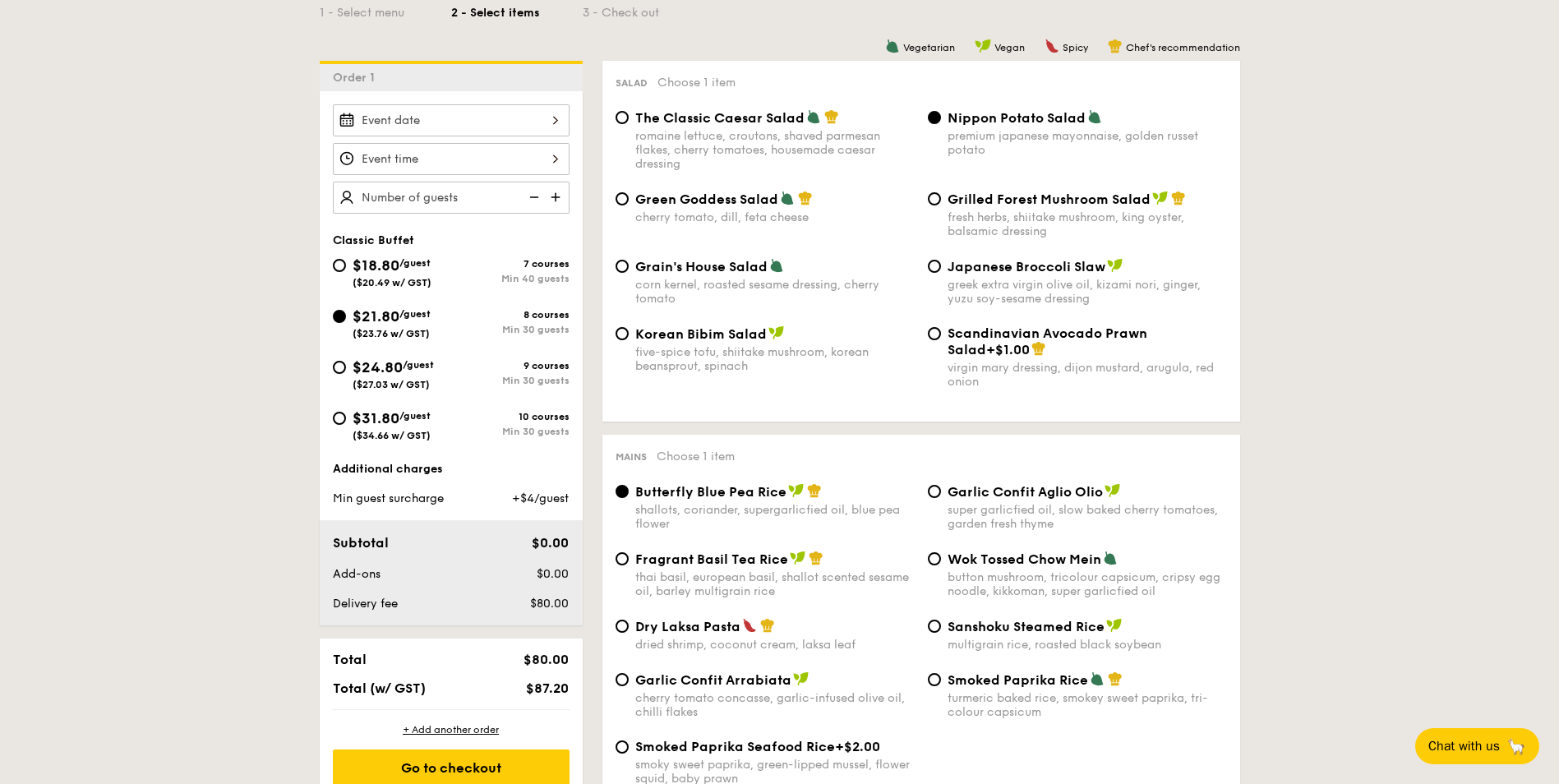 click at bounding box center (557, 197) 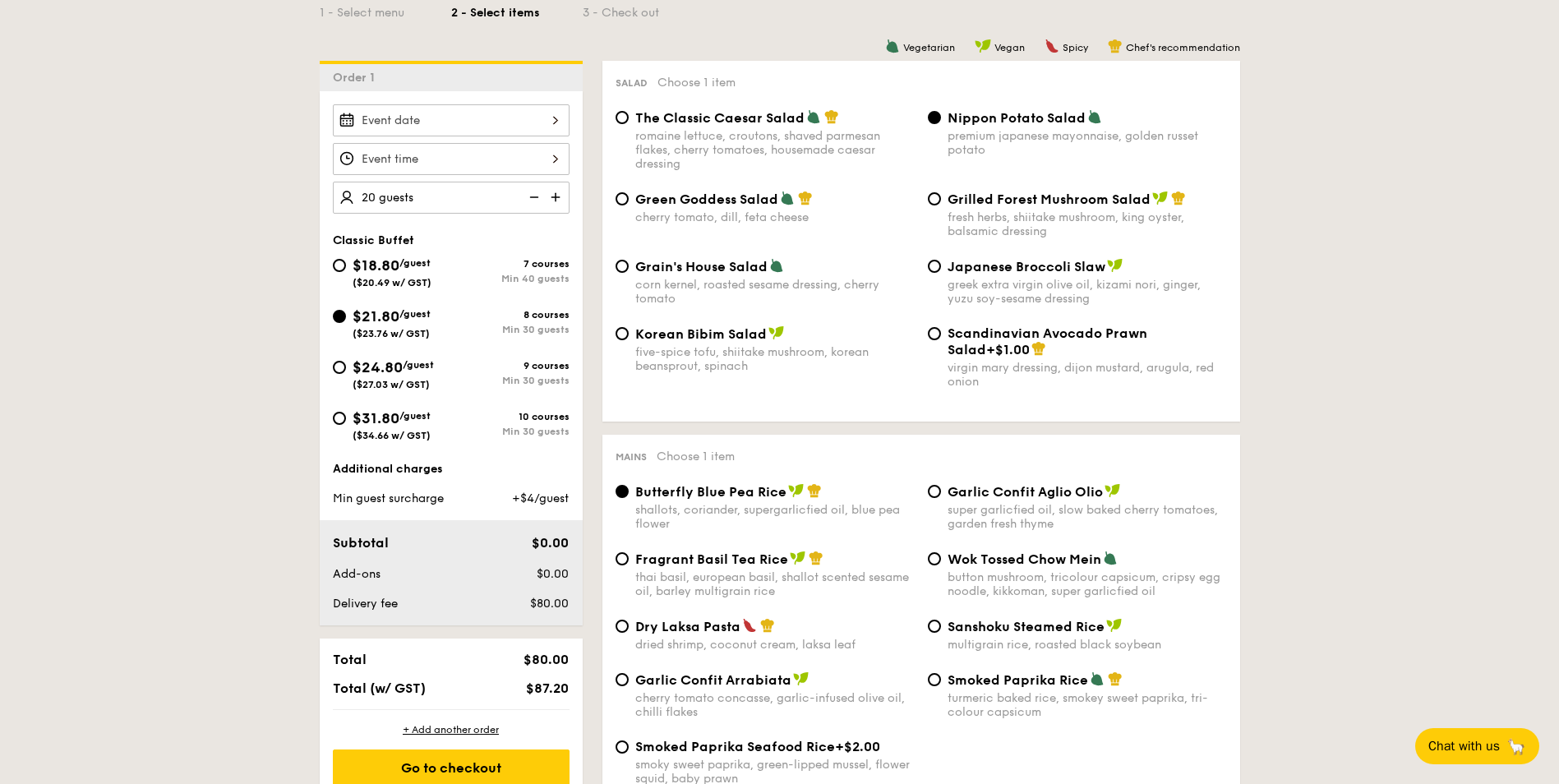 click at bounding box center (557, 197) 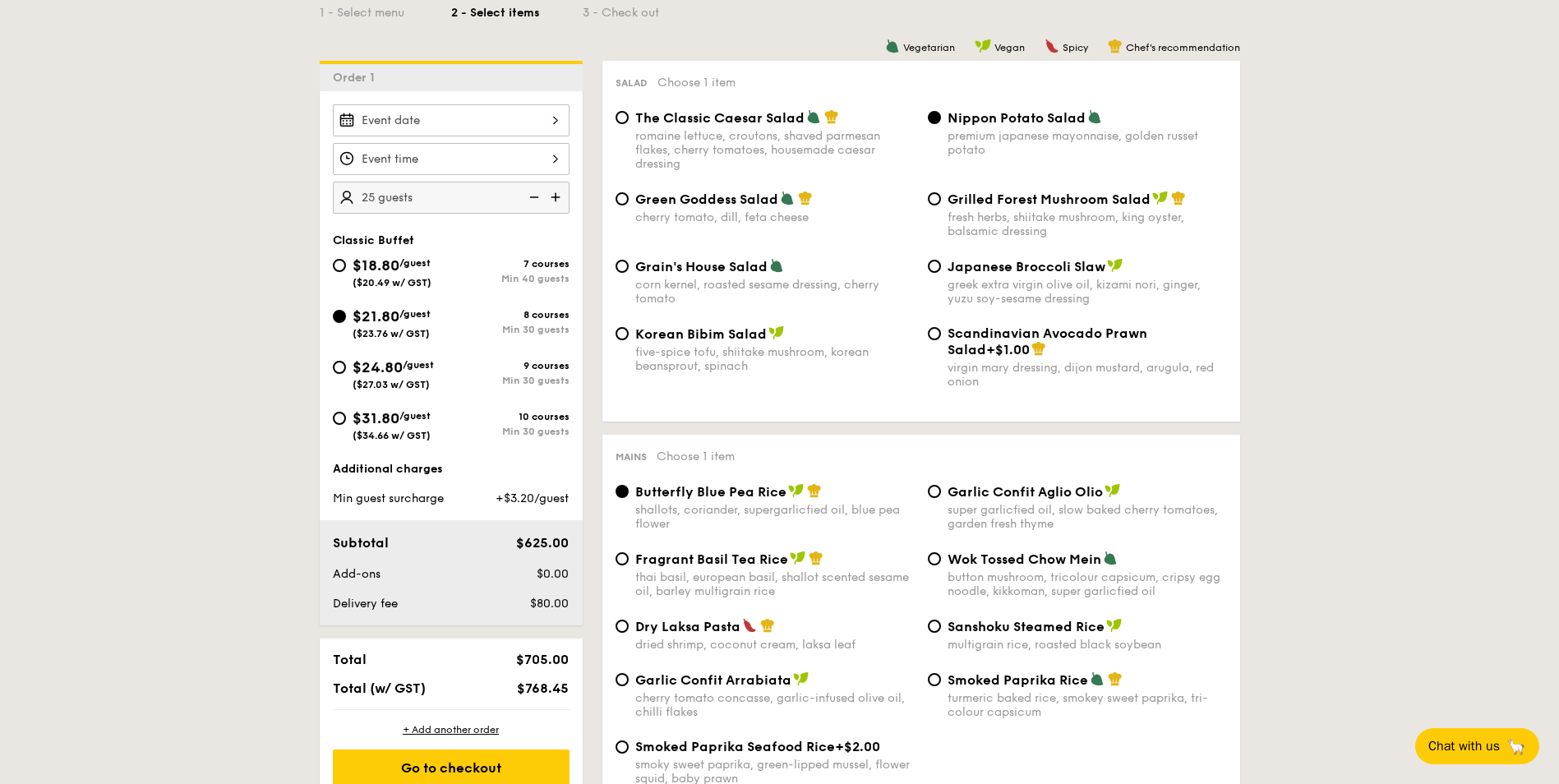 click at bounding box center (557, 197) 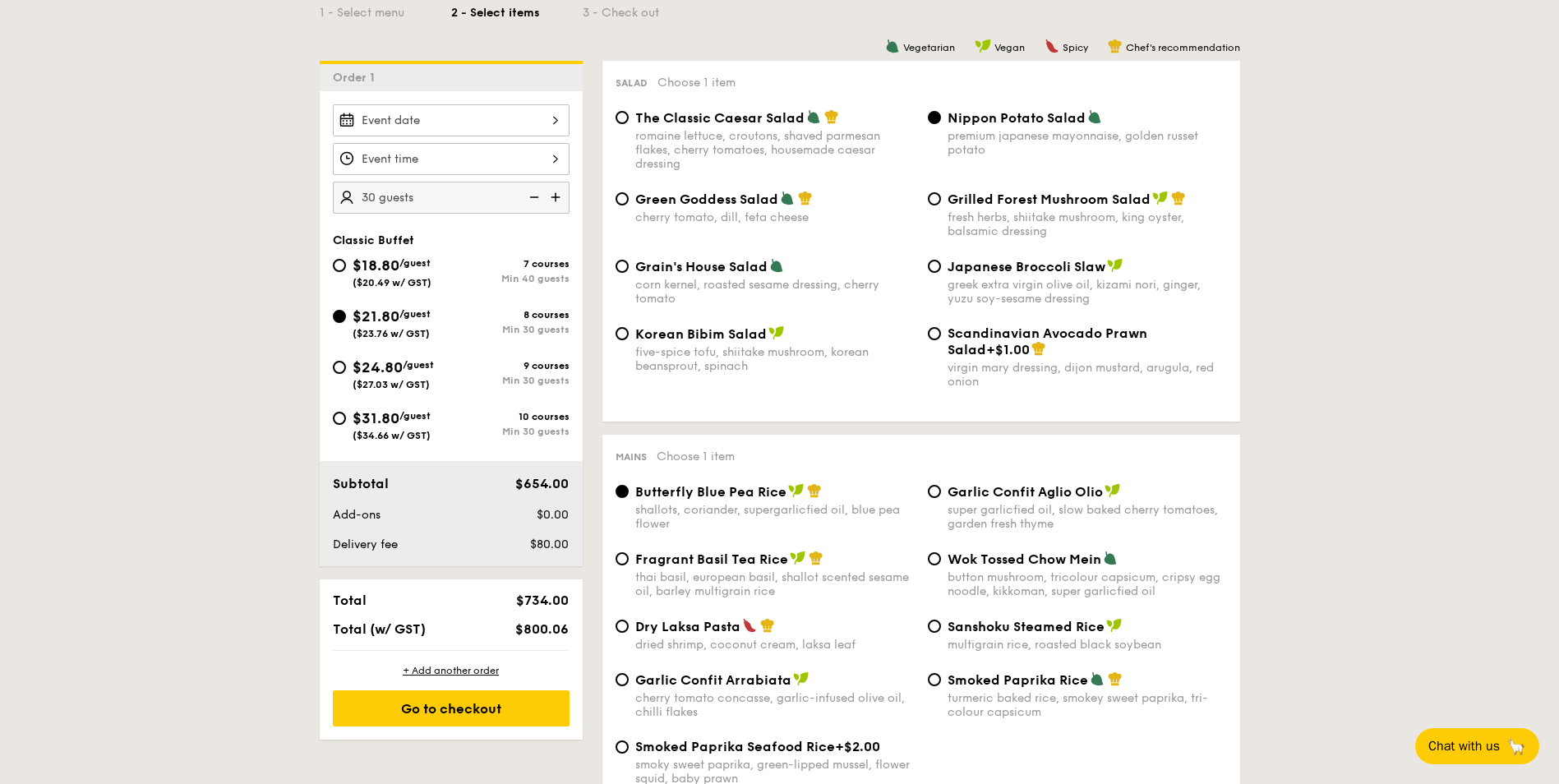 click at bounding box center (557, 197) 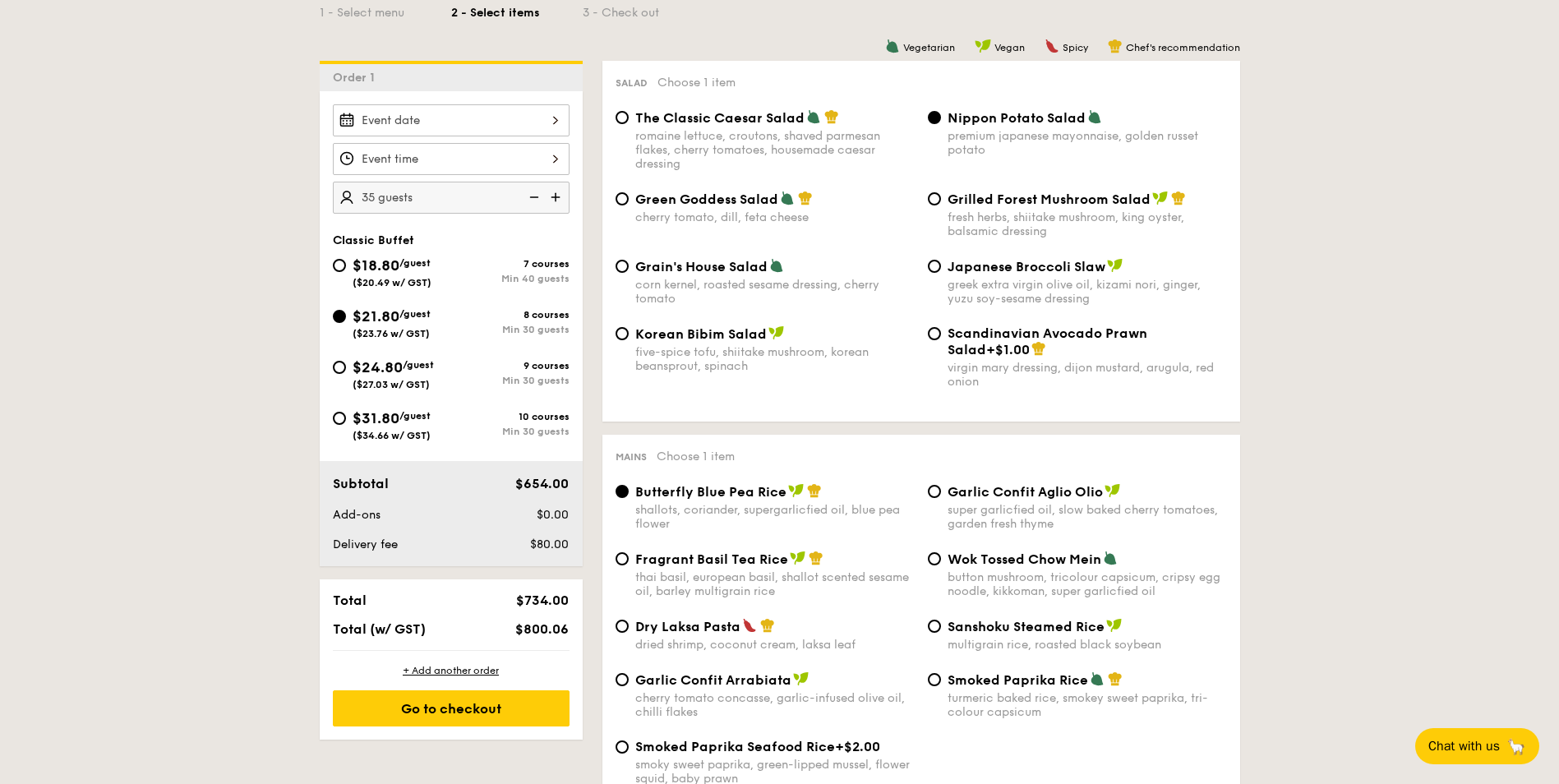 click at bounding box center [557, 197] 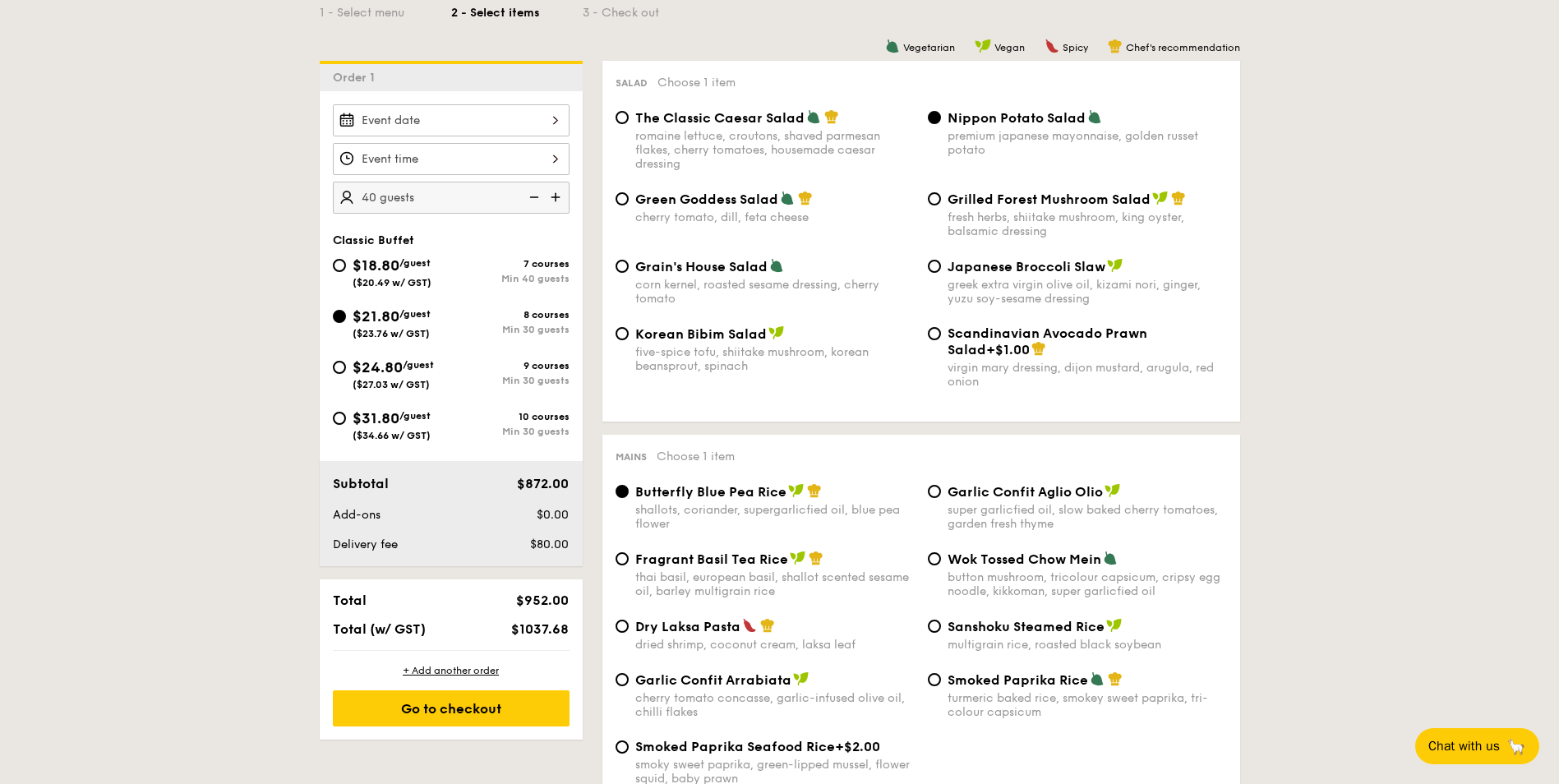 click at bounding box center [557, 197] 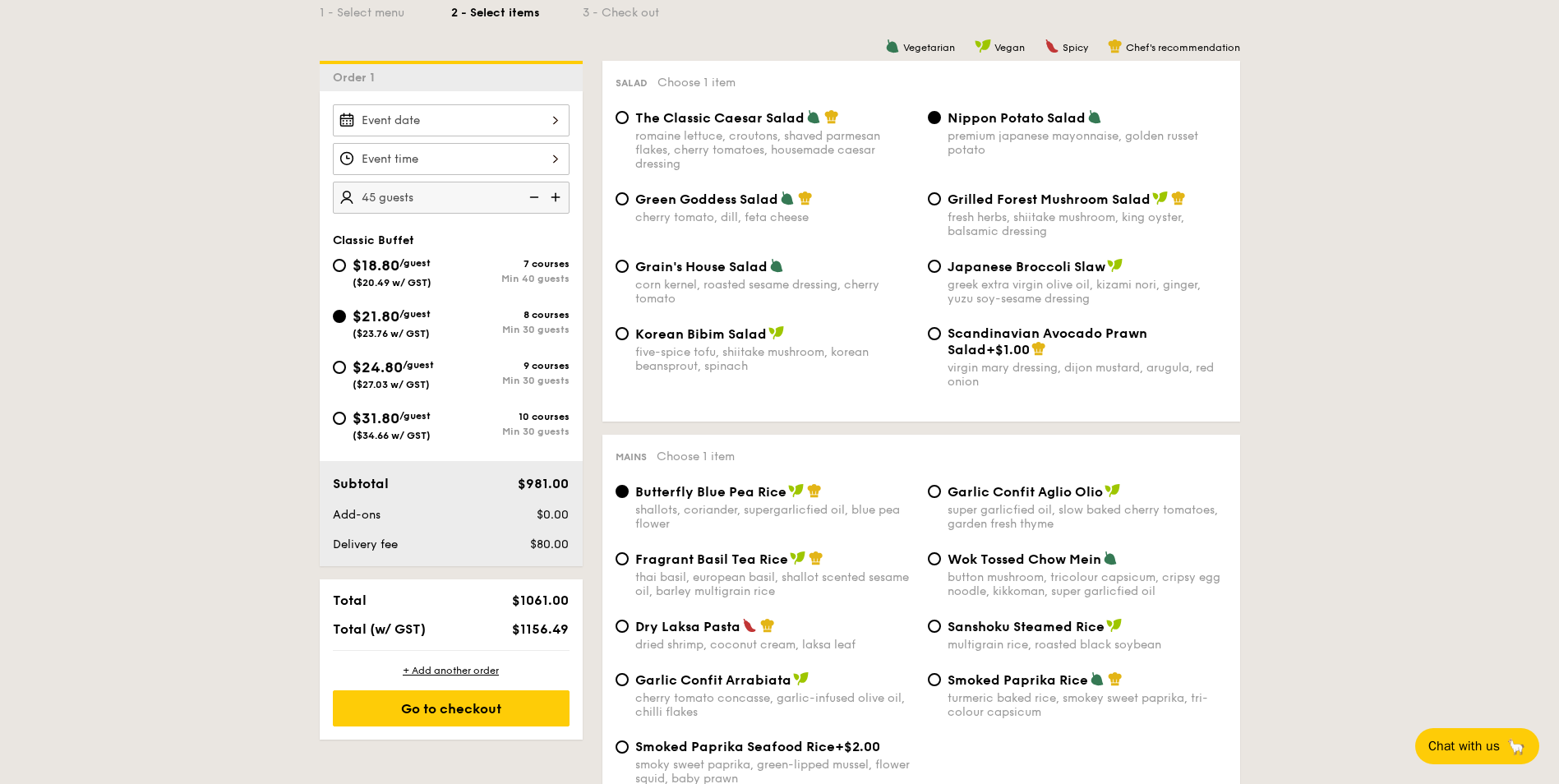 click at bounding box center (533, 197) 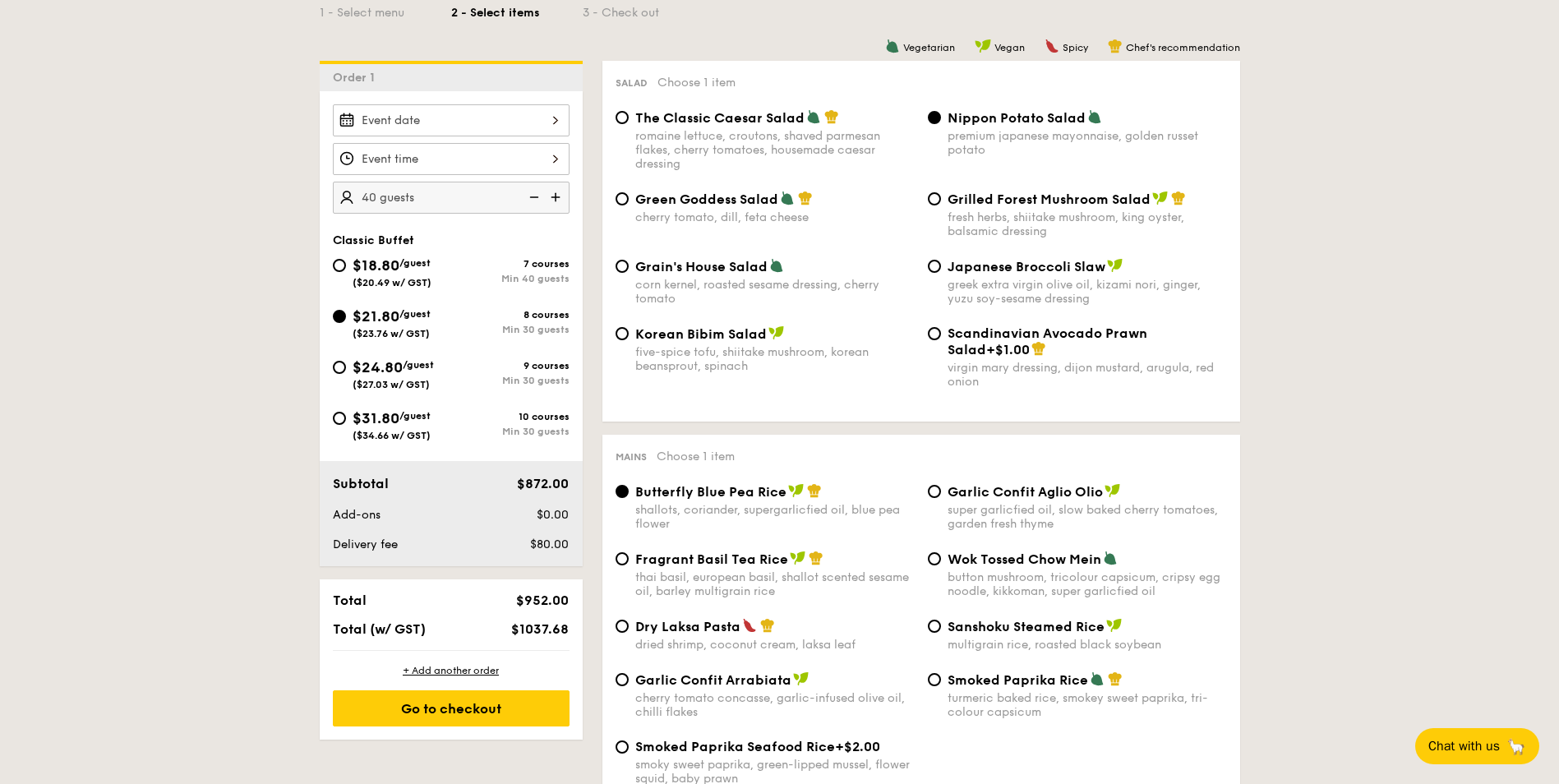 click at bounding box center (557, 197) 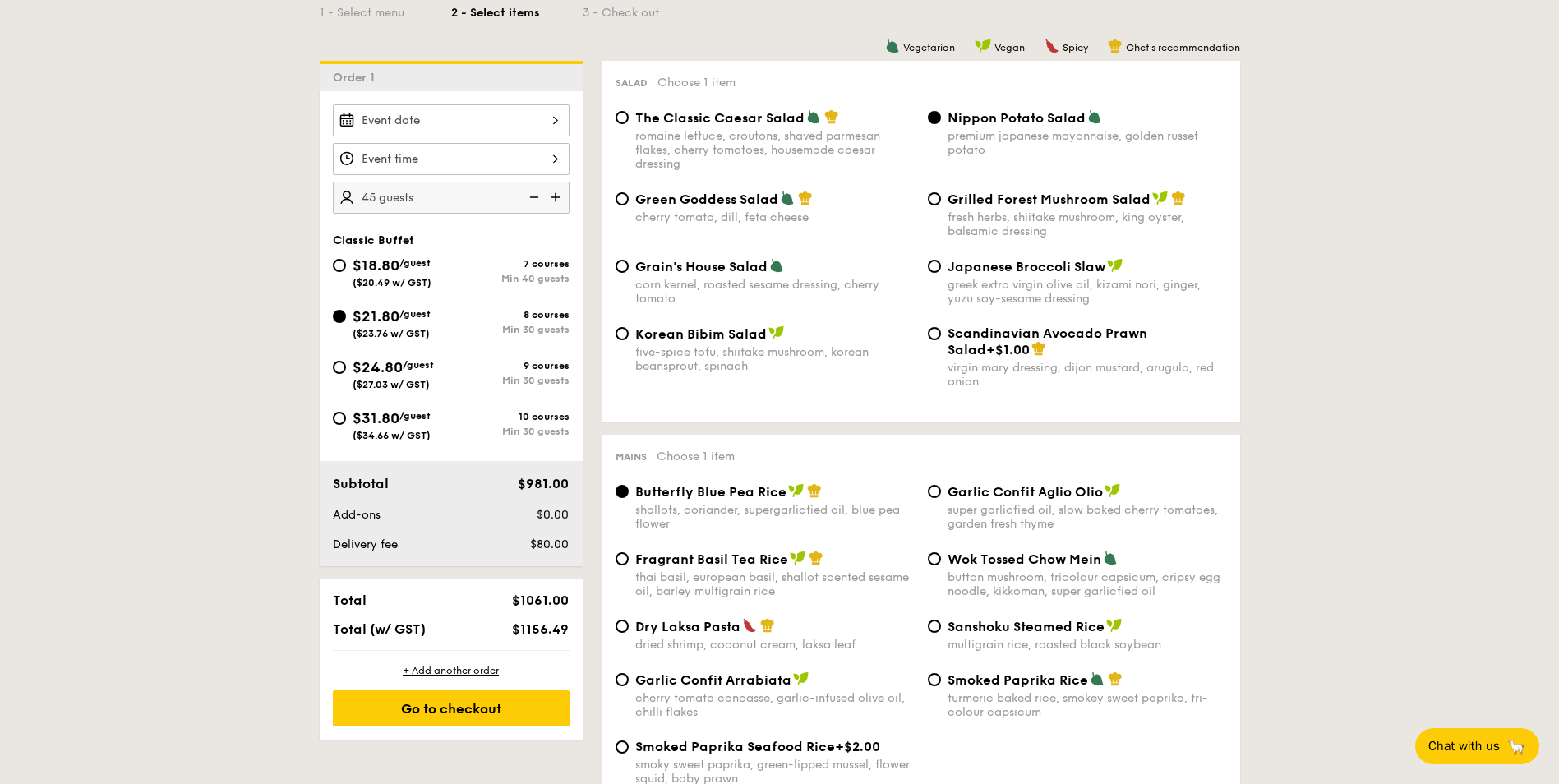 click on "$24.80
/guest
($27.03 w/ GST)" at bounding box center [392, 373] 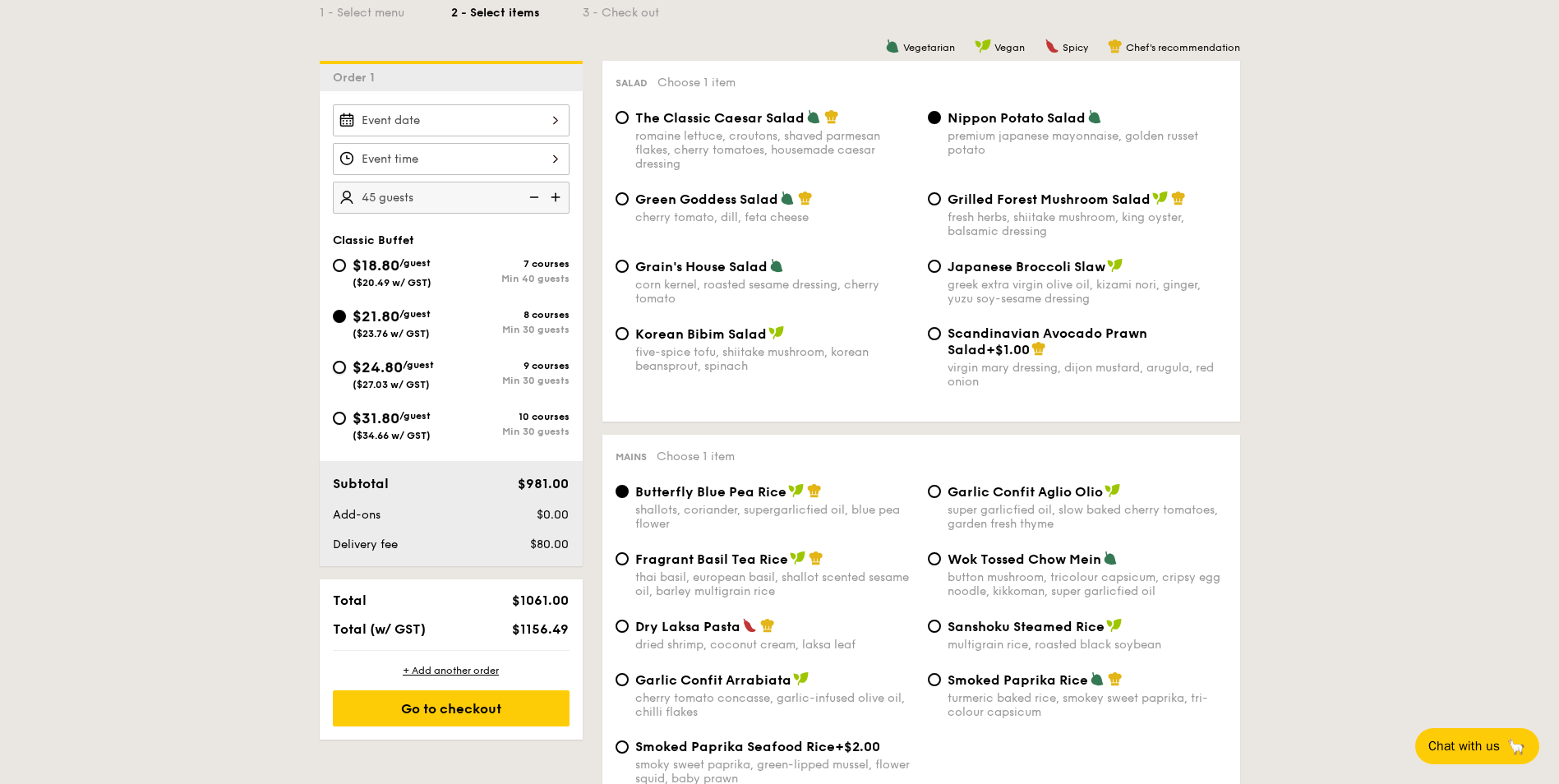 click on "$24.80
/guest
($27.03 w/ GST)
9 courses
Min 30 guests" at bounding box center (339, 367) 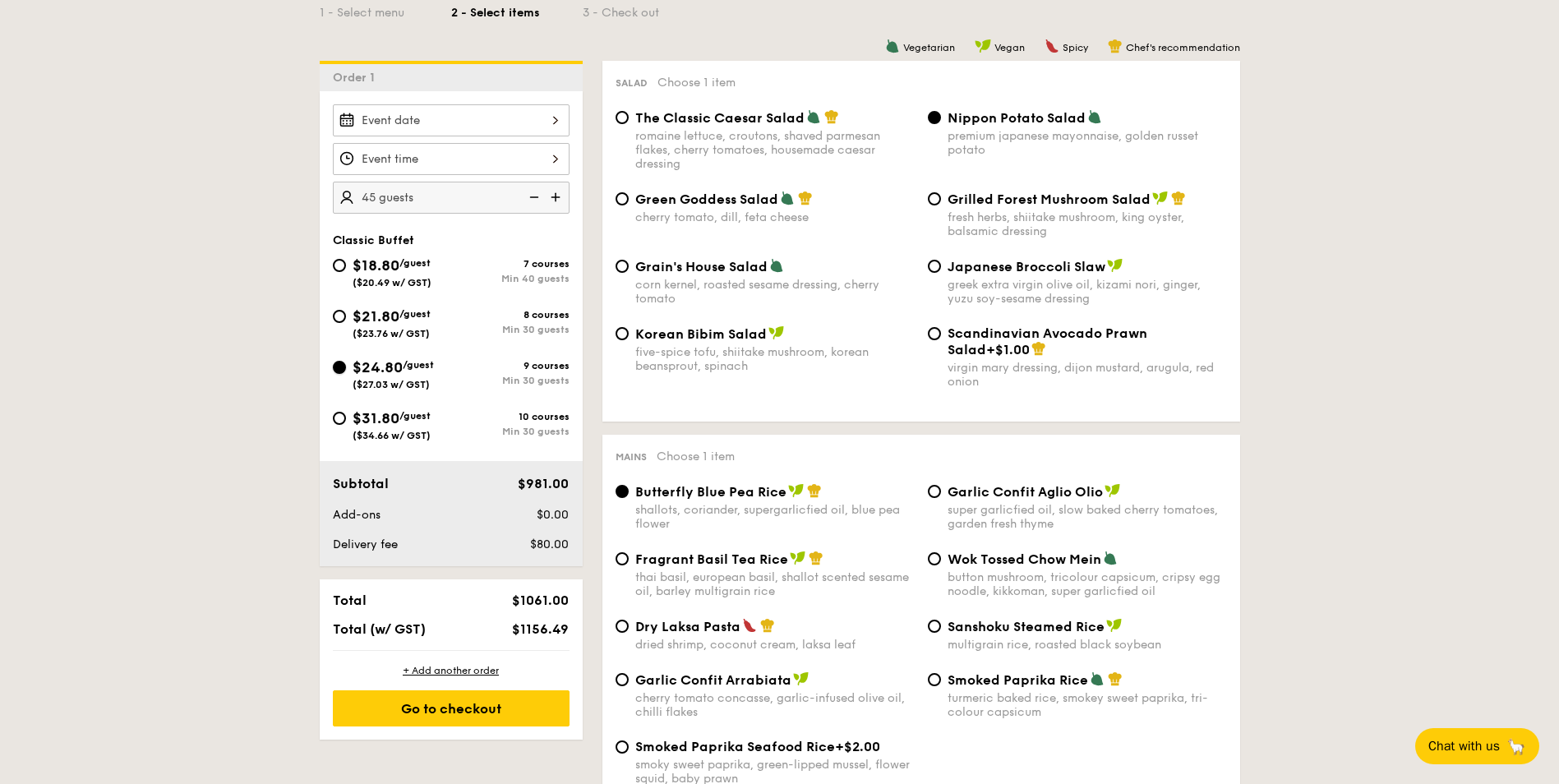 radio on "true" 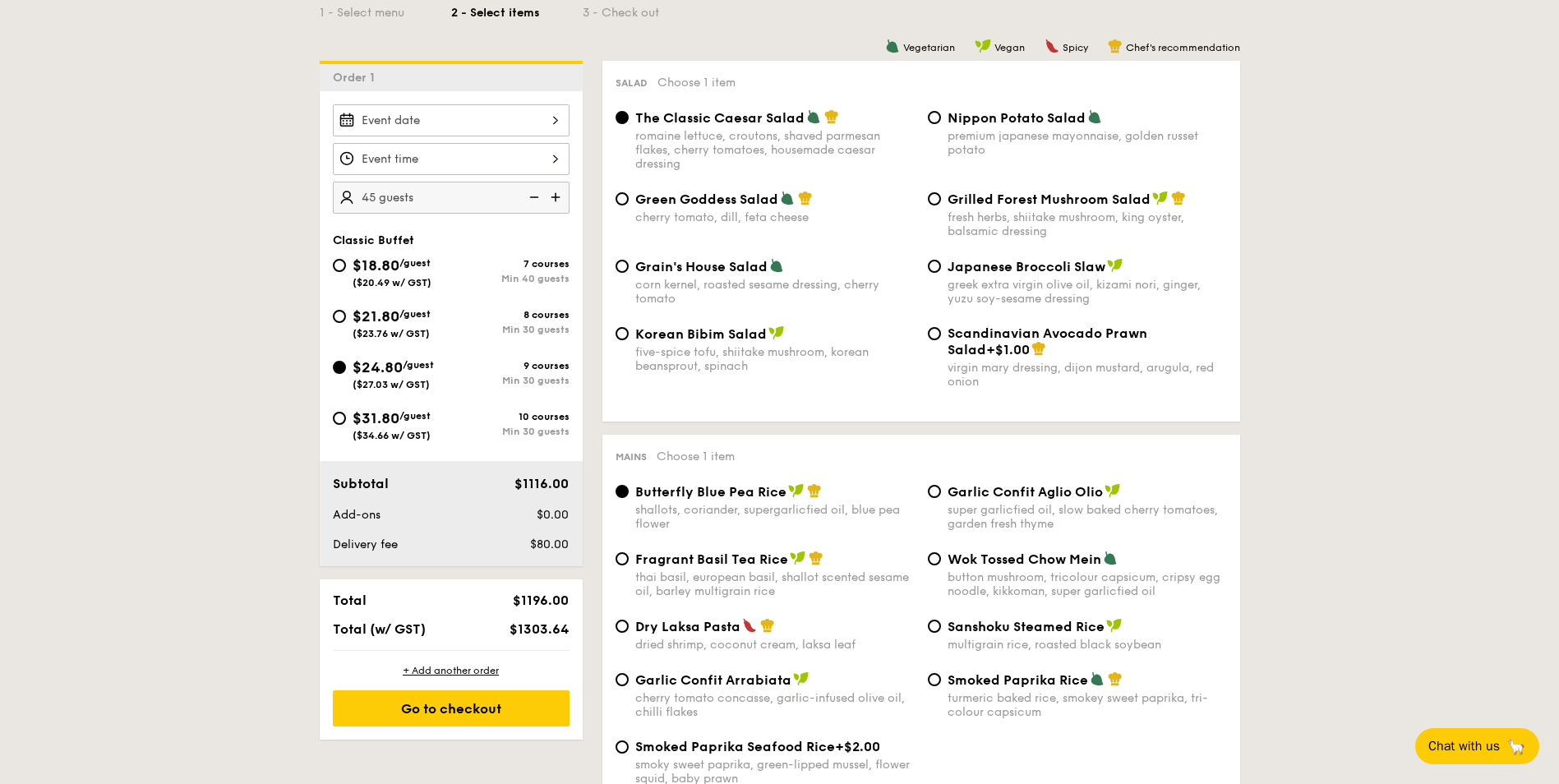 click on "$21.80
/guest
($23.76 w/ GST)
8 courses
Min 30 guests" at bounding box center (451, 327) 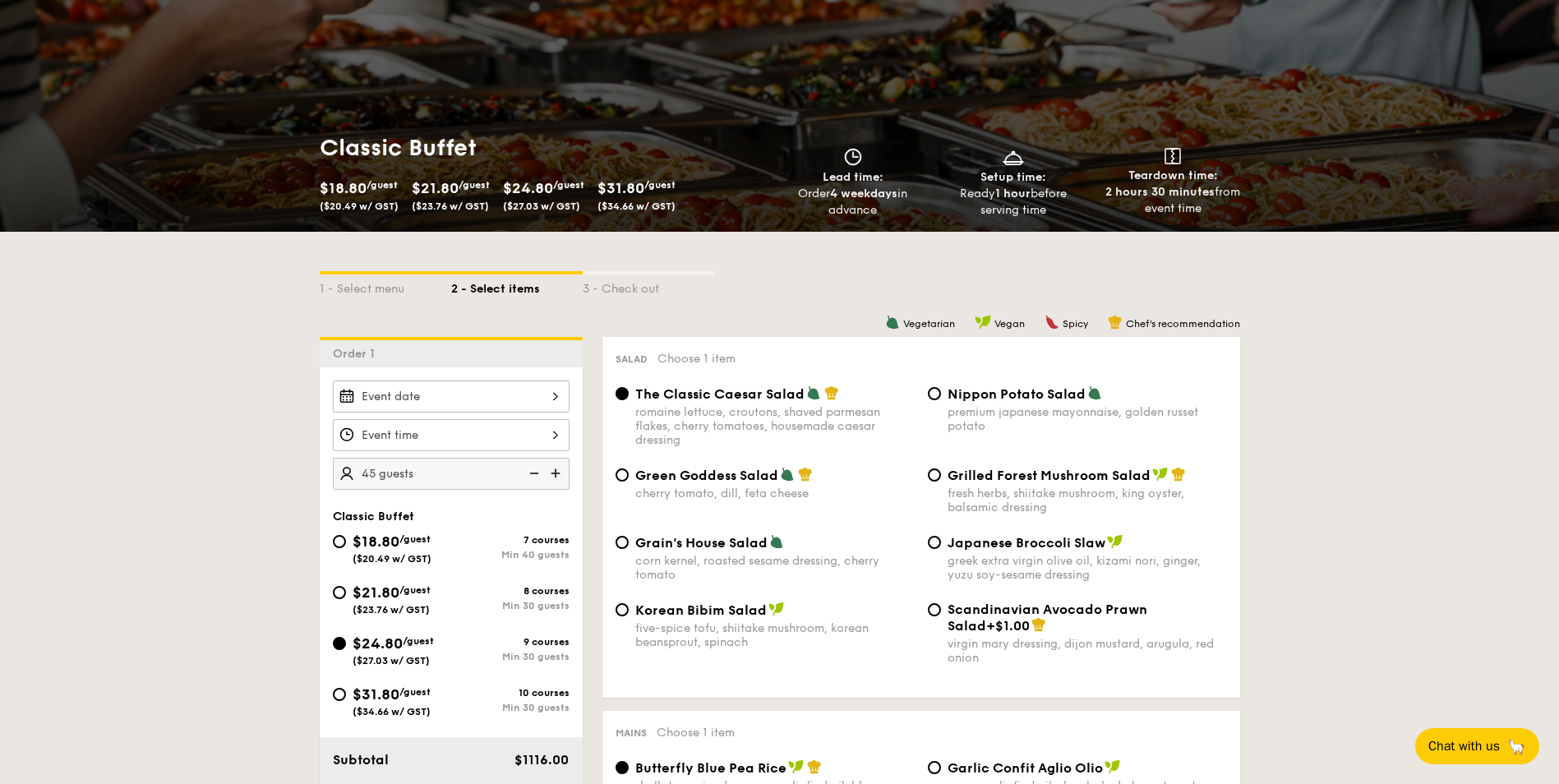 scroll, scrollTop: 128, scrollLeft: 0, axis: vertical 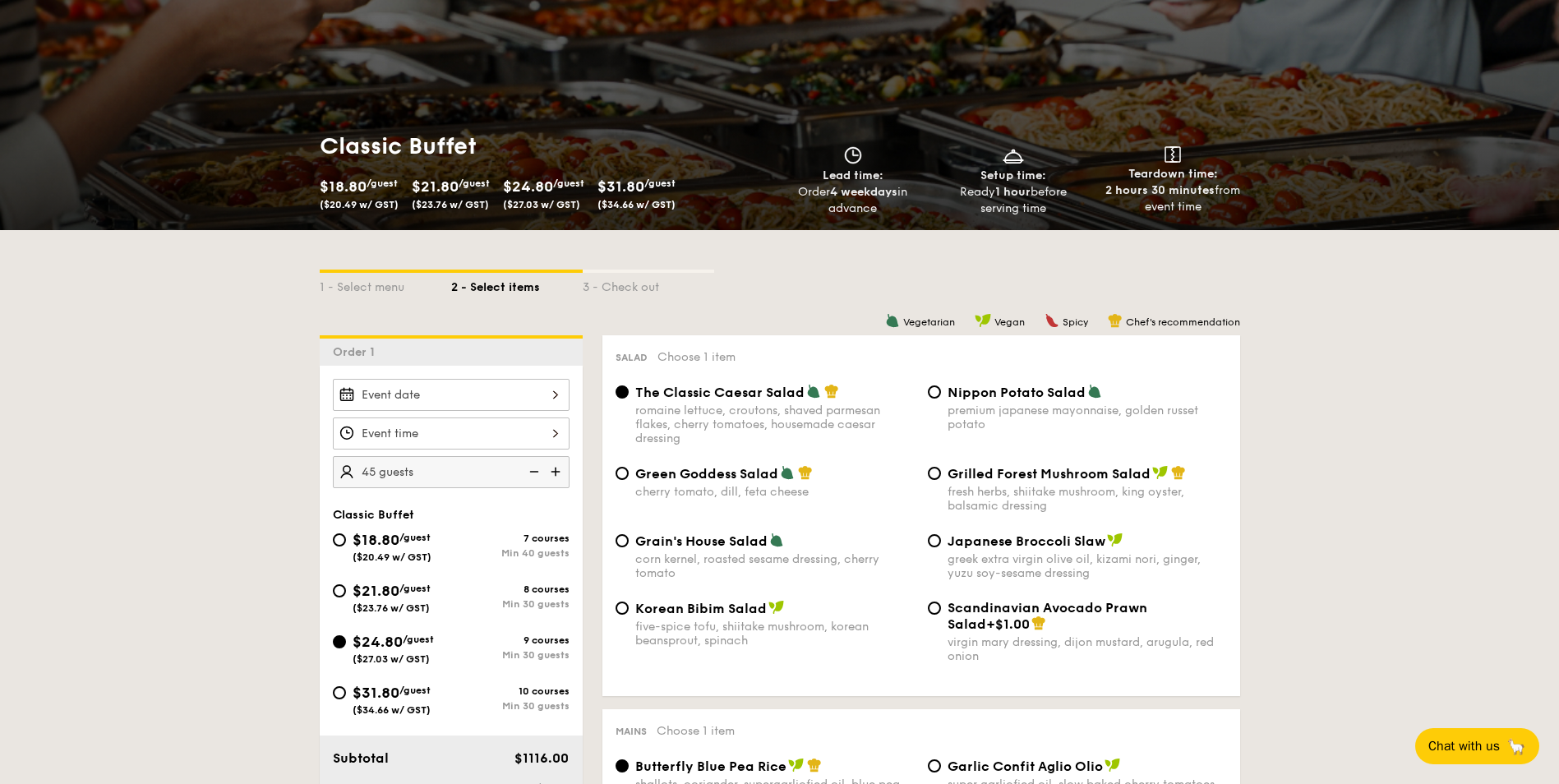 click on "Min 30 guests" at bounding box center (510, 604) 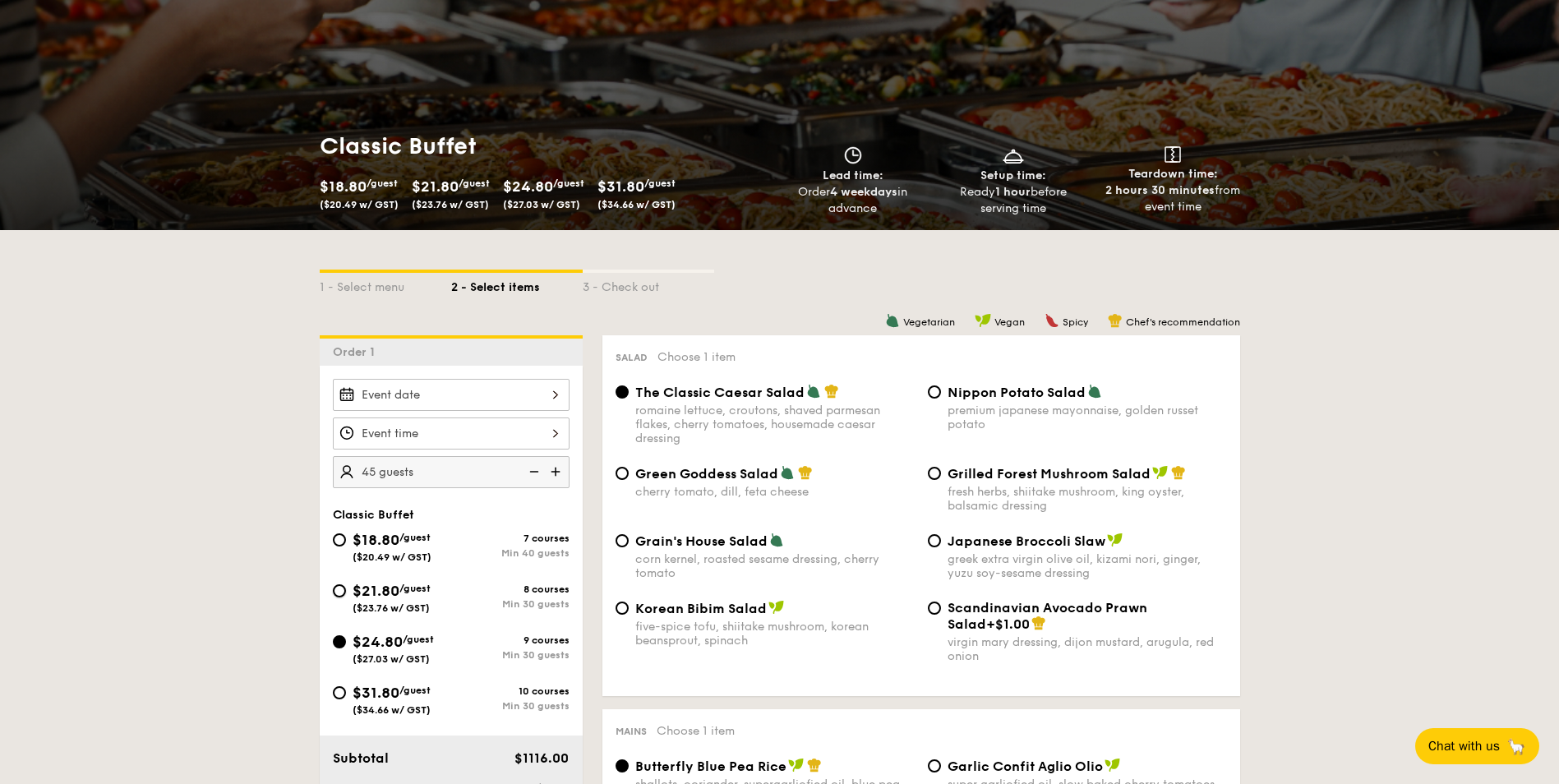 click on "$21.80
/guest
($23.76 w/ GST)
8 courses
Min 30 guests" at bounding box center (339, 591) 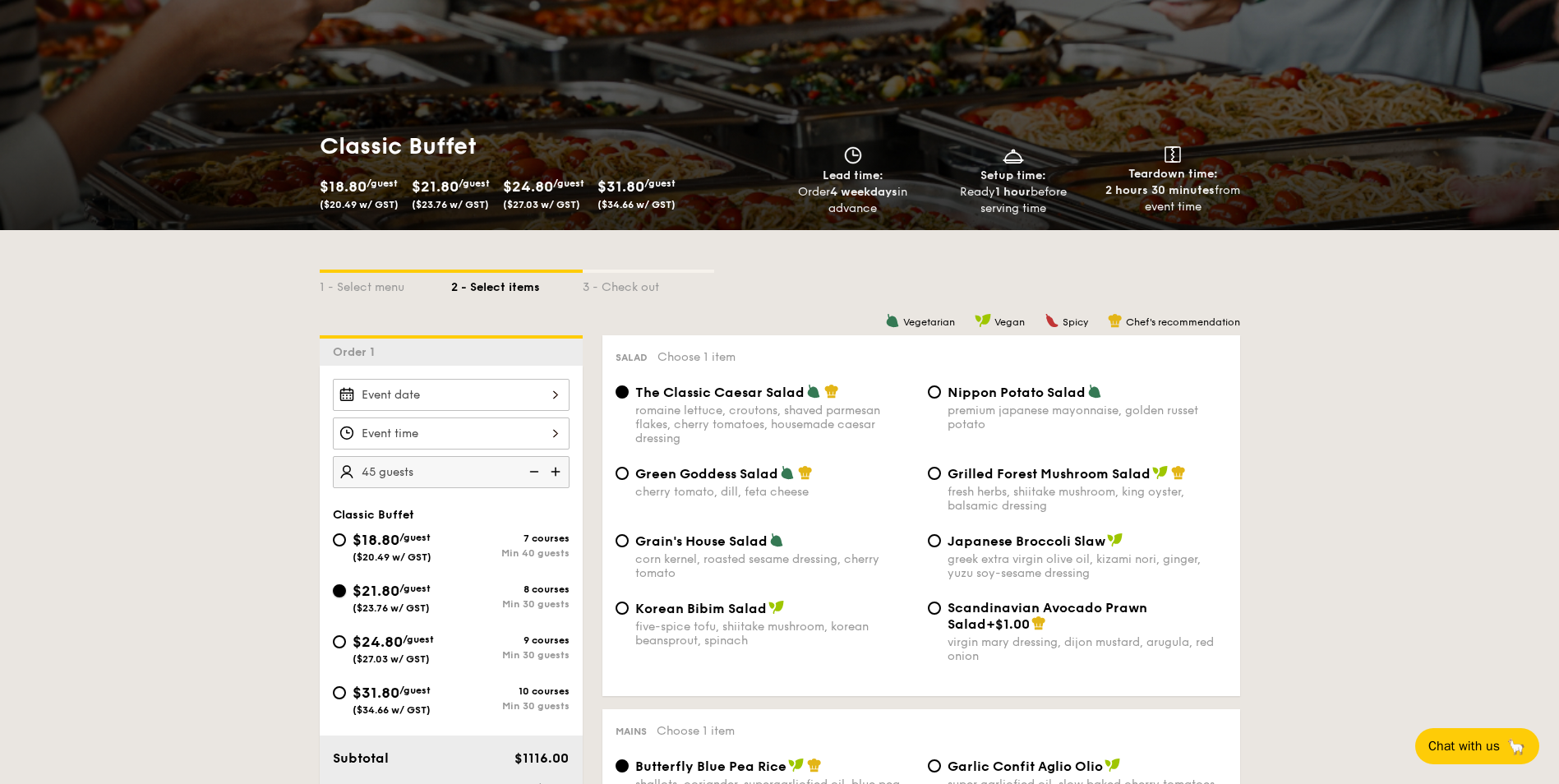 radio on "true" 